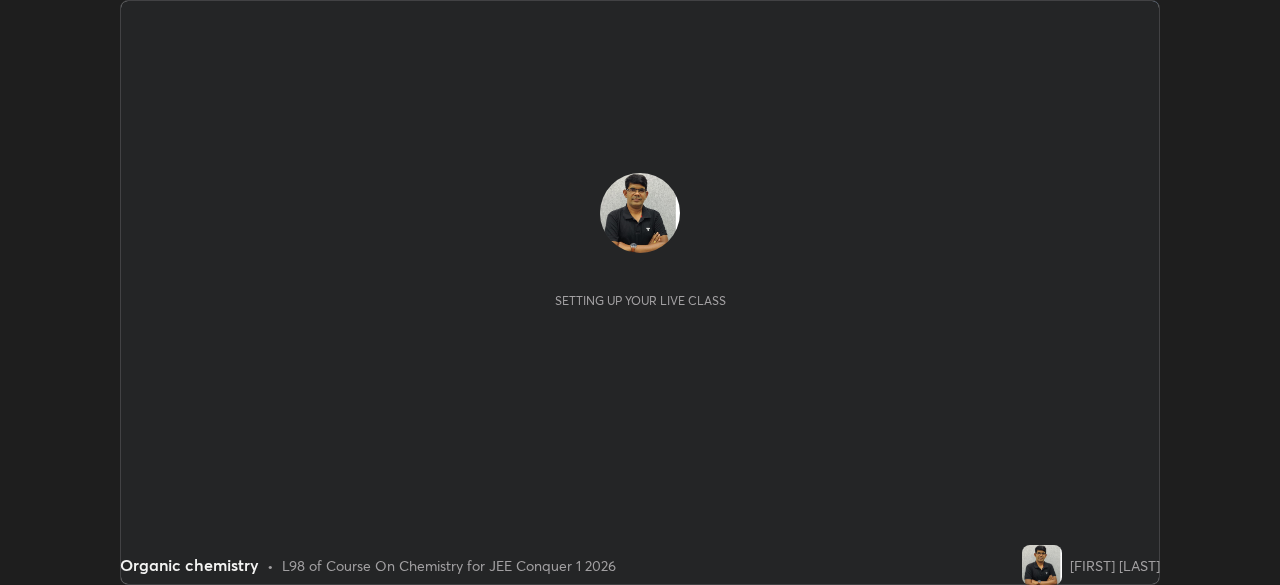 scroll, scrollTop: 0, scrollLeft: 0, axis: both 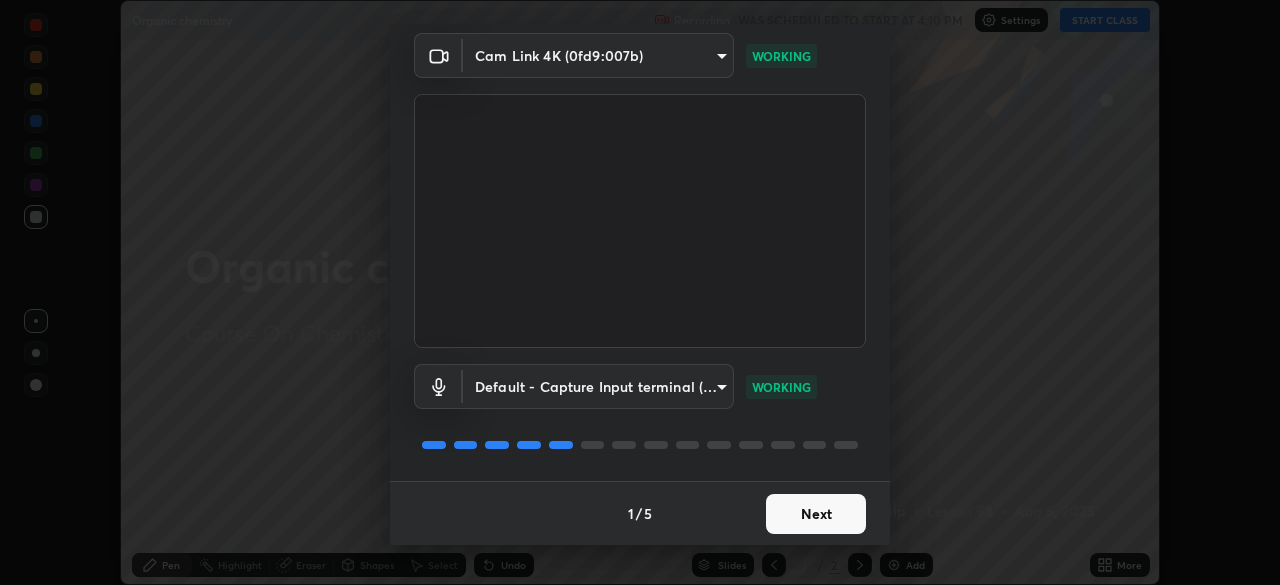 click on "Next" at bounding box center (816, 514) 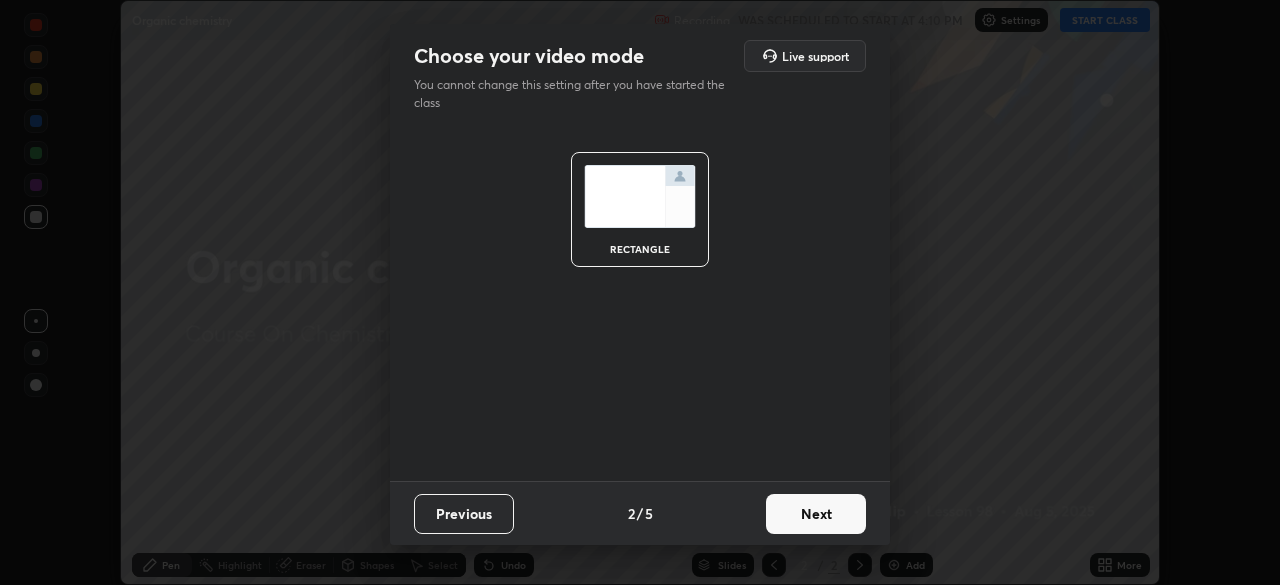scroll, scrollTop: 0, scrollLeft: 0, axis: both 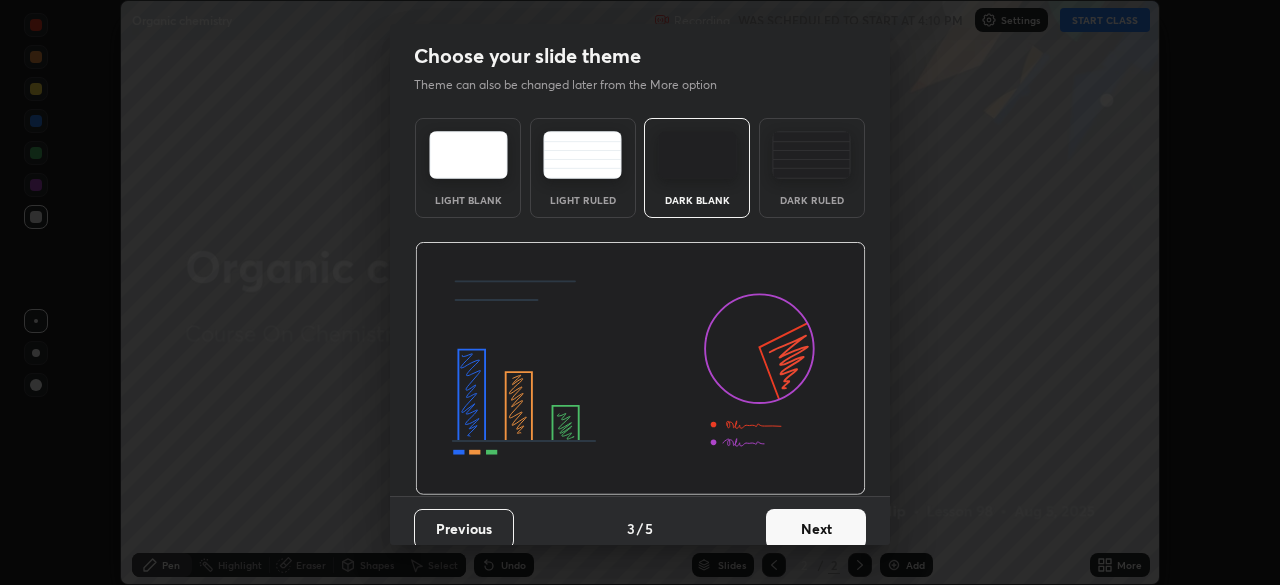 click on "Next" at bounding box center [816, 529] 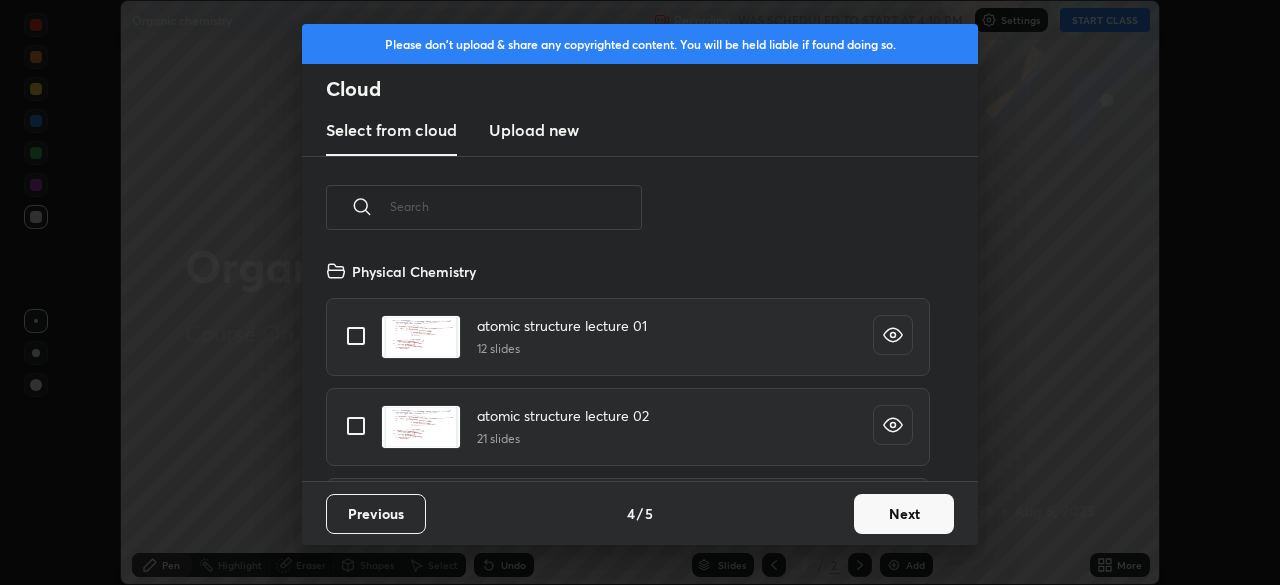 scroll, scrollTop: 7, scrollLeft: 11, axis: both 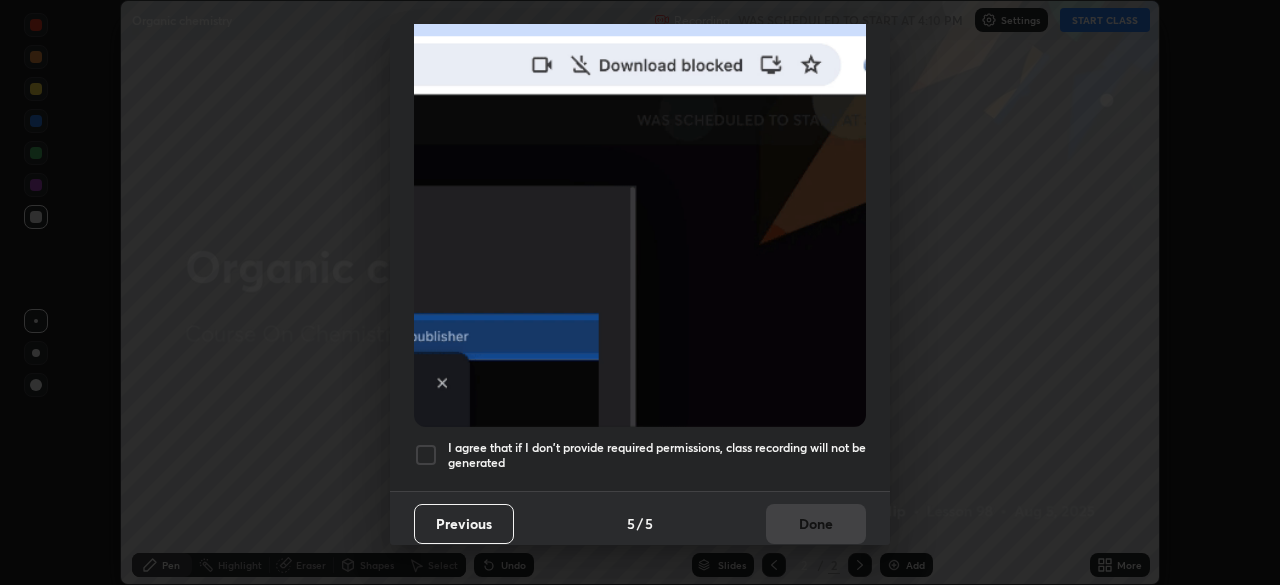 click at bounding box center (426, 455) 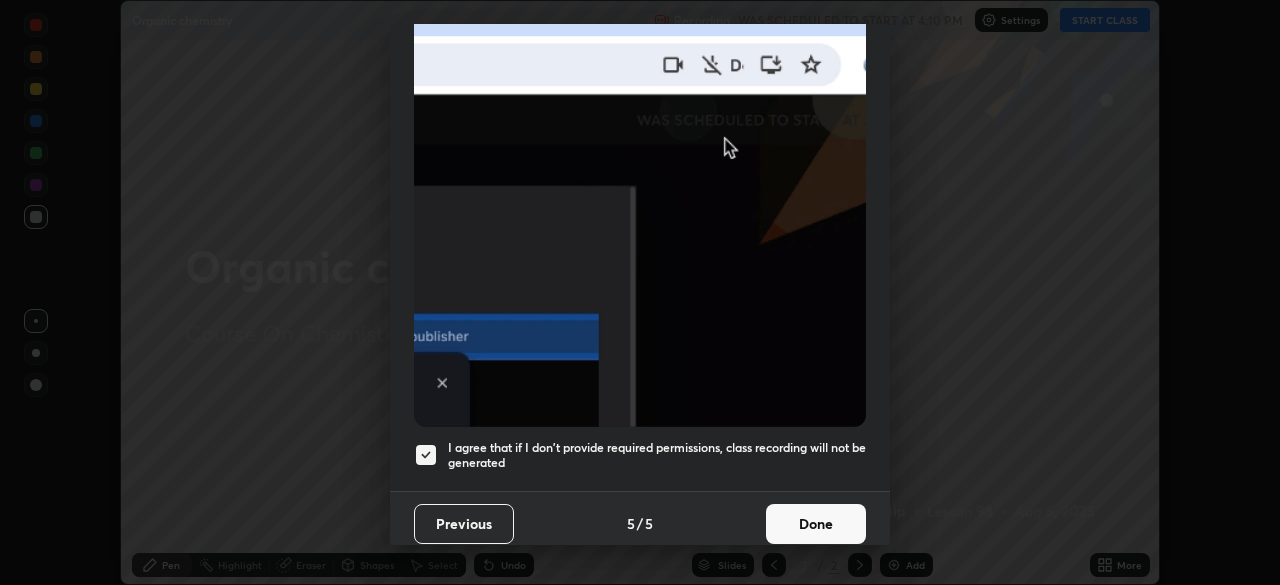 click on "Done" at bounding box center (816, 524) 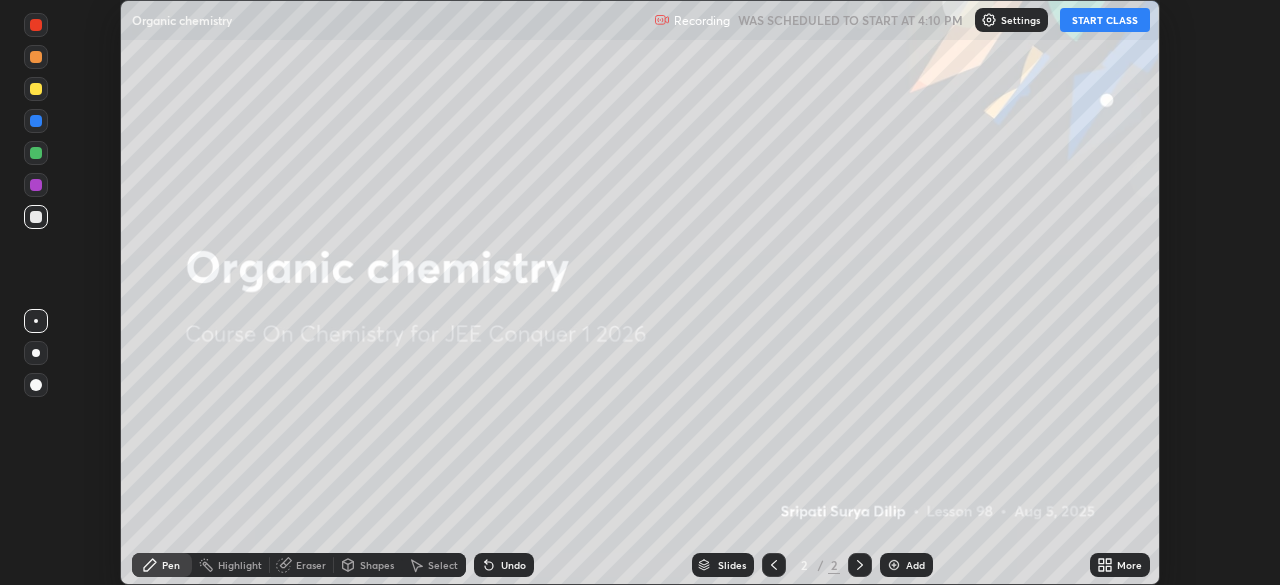 click on "START CLASS" at bounding box center [1105, 20] 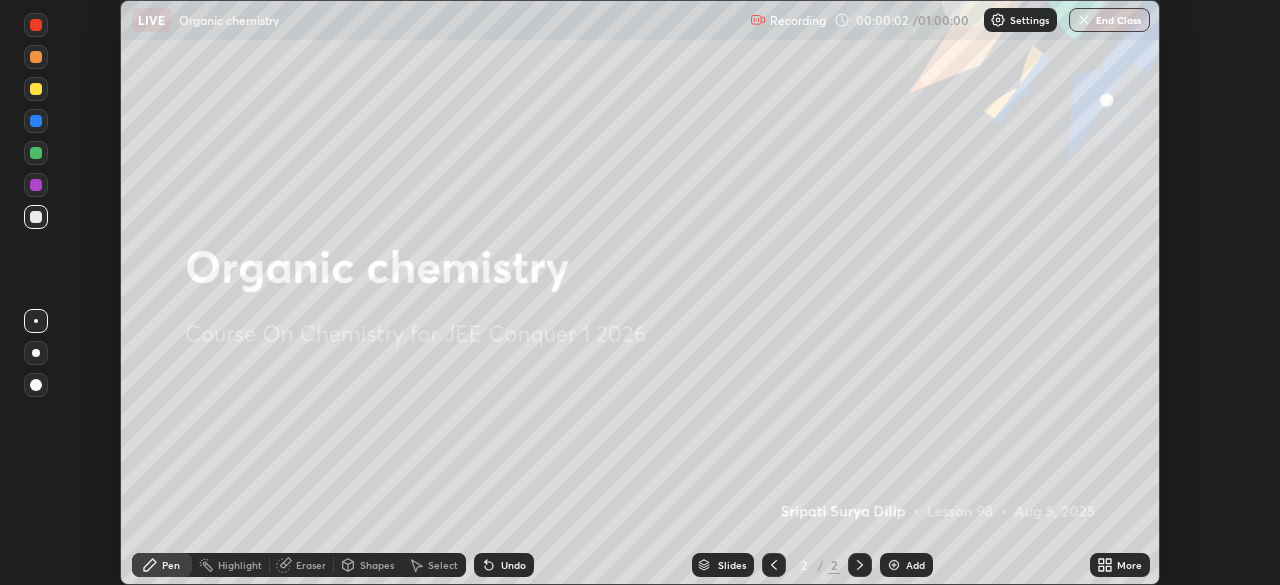 click on "Add" at bounding box center (906, 565) 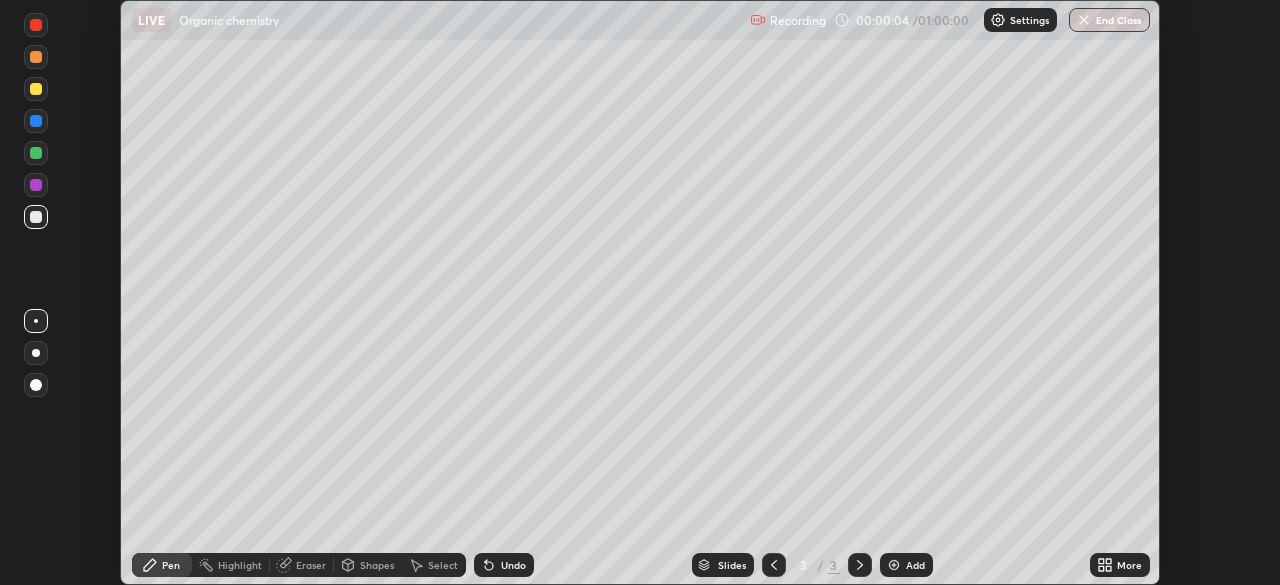 click 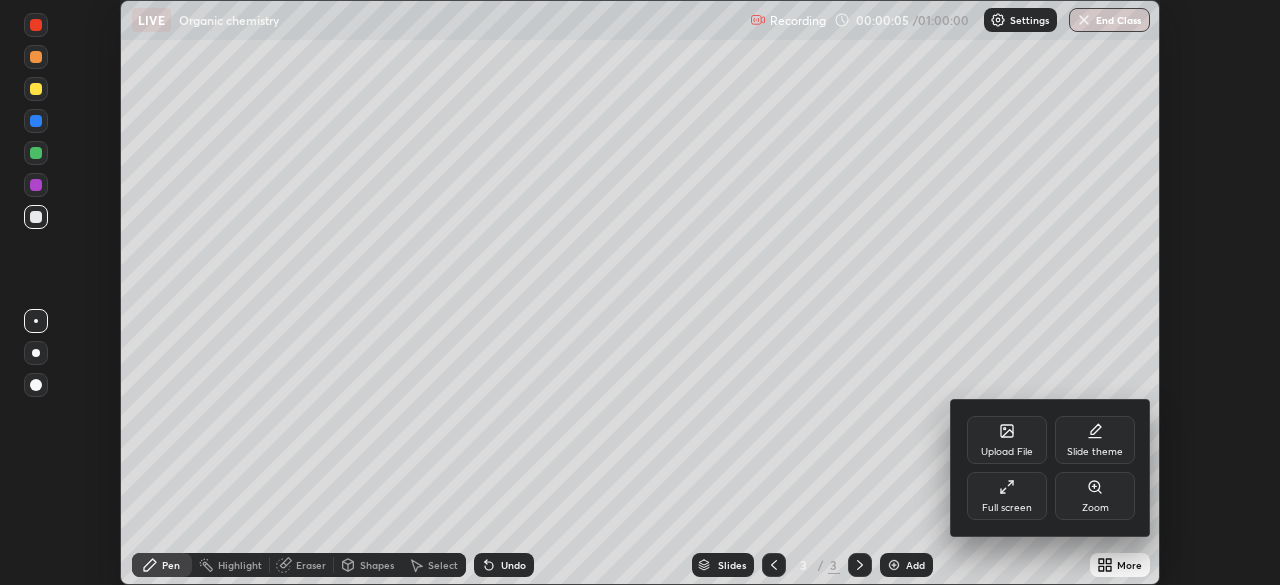 click on "Full screen" at bounding box center (1007, 508) 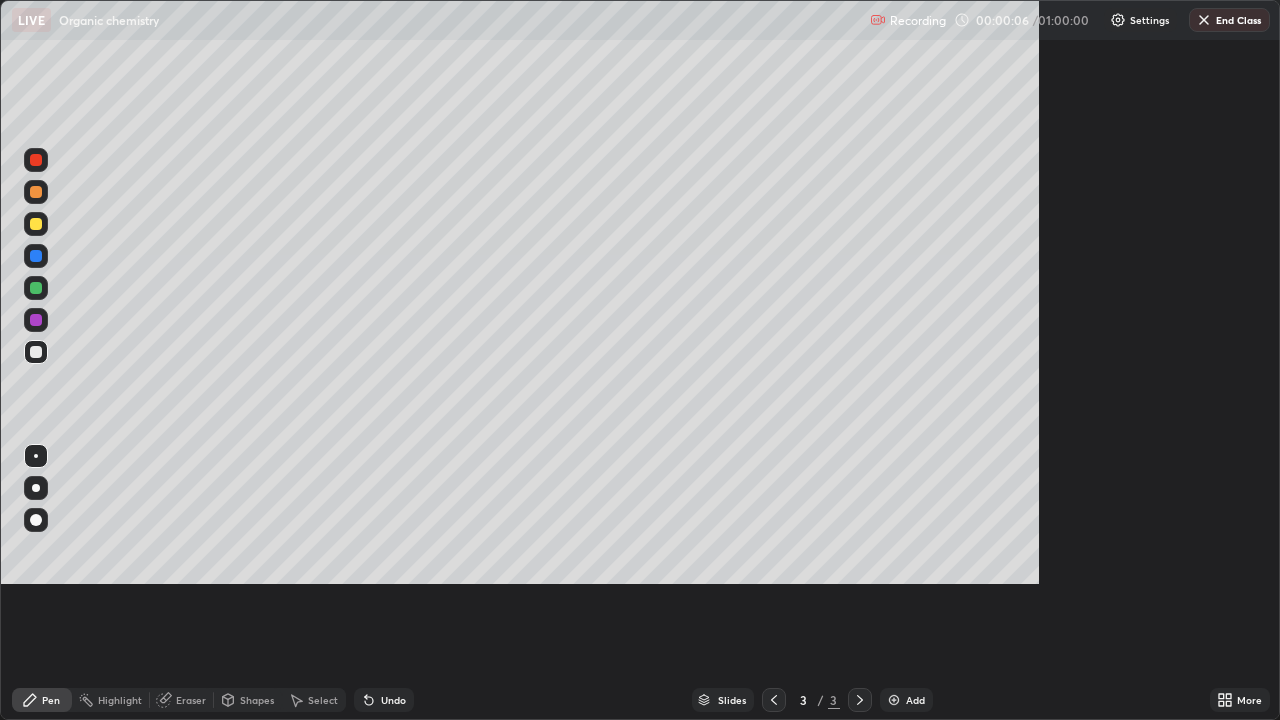 scroll, scrollTop: 99280, scrollLeft: 98720, axis: both 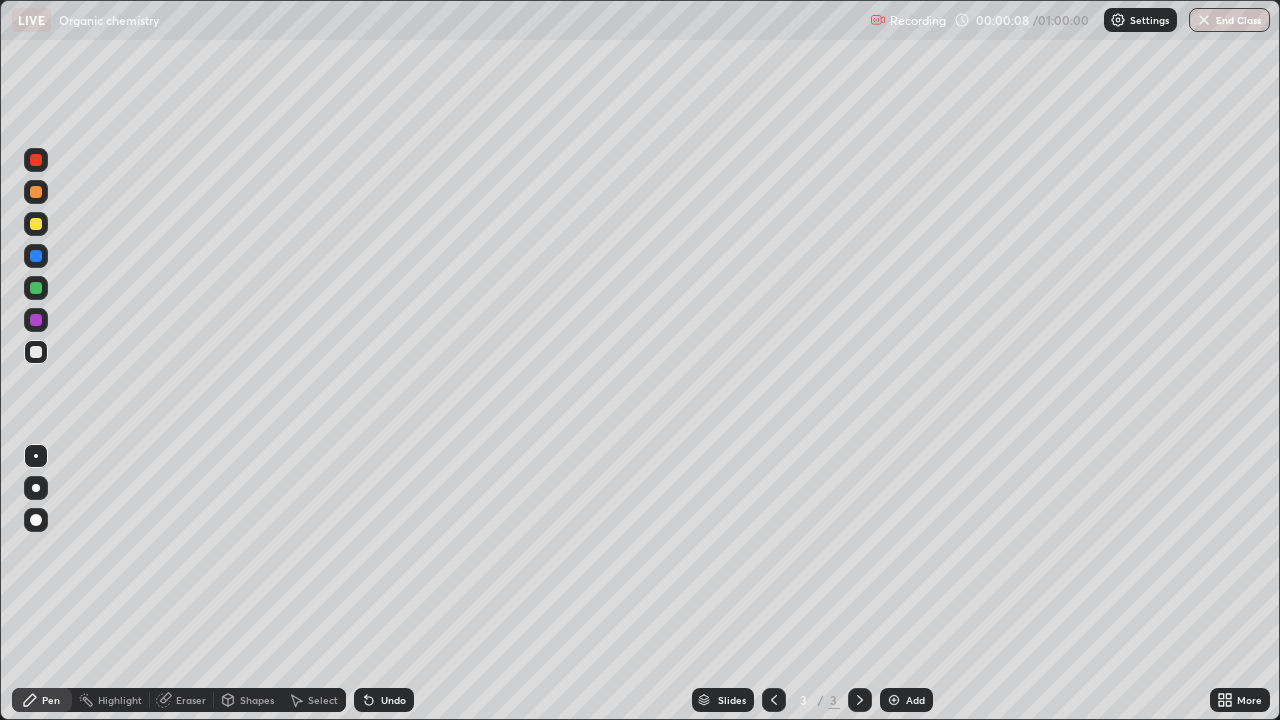 click at bounding box center [860, 700] 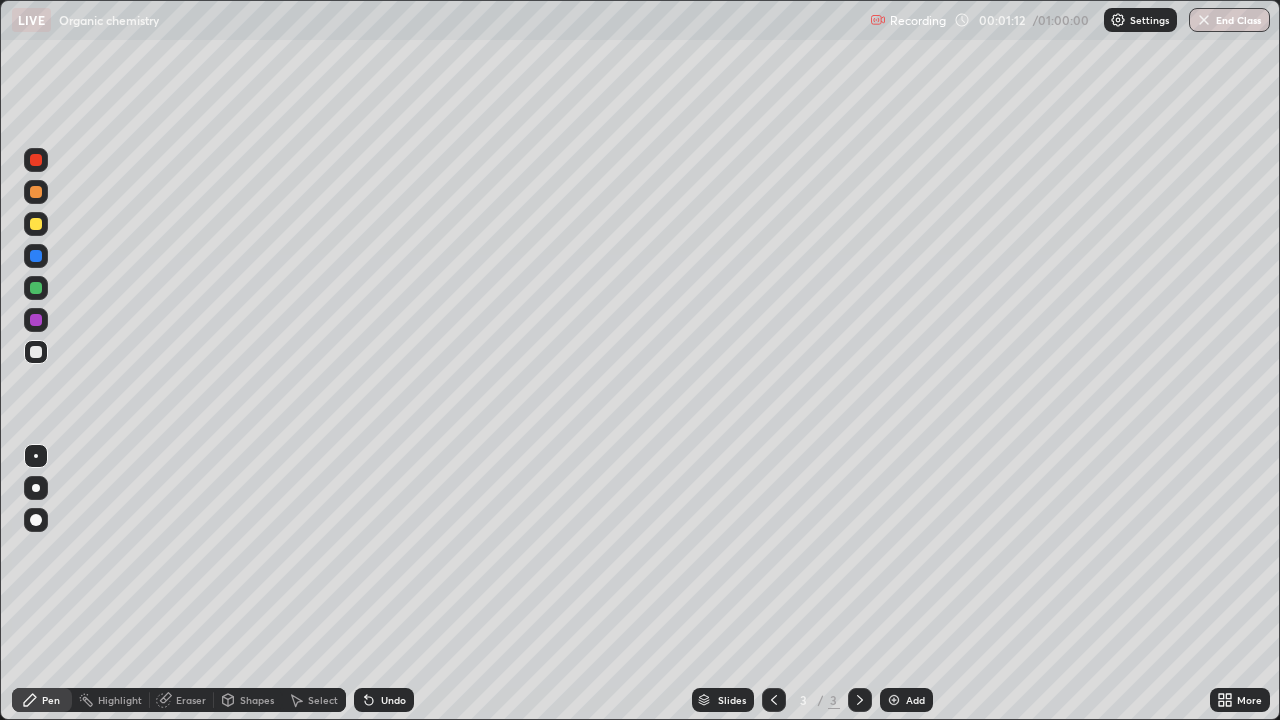 click at bounding box center [36, 192] 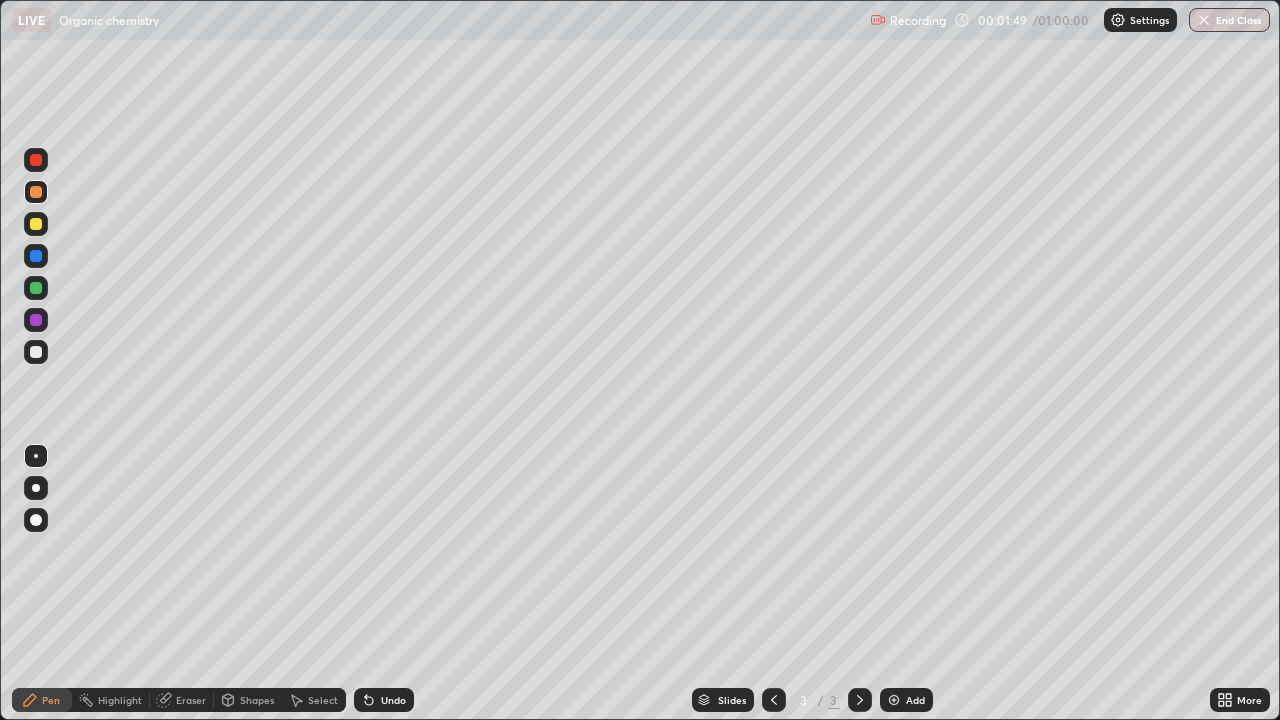 click at bounding box center (36, 352) 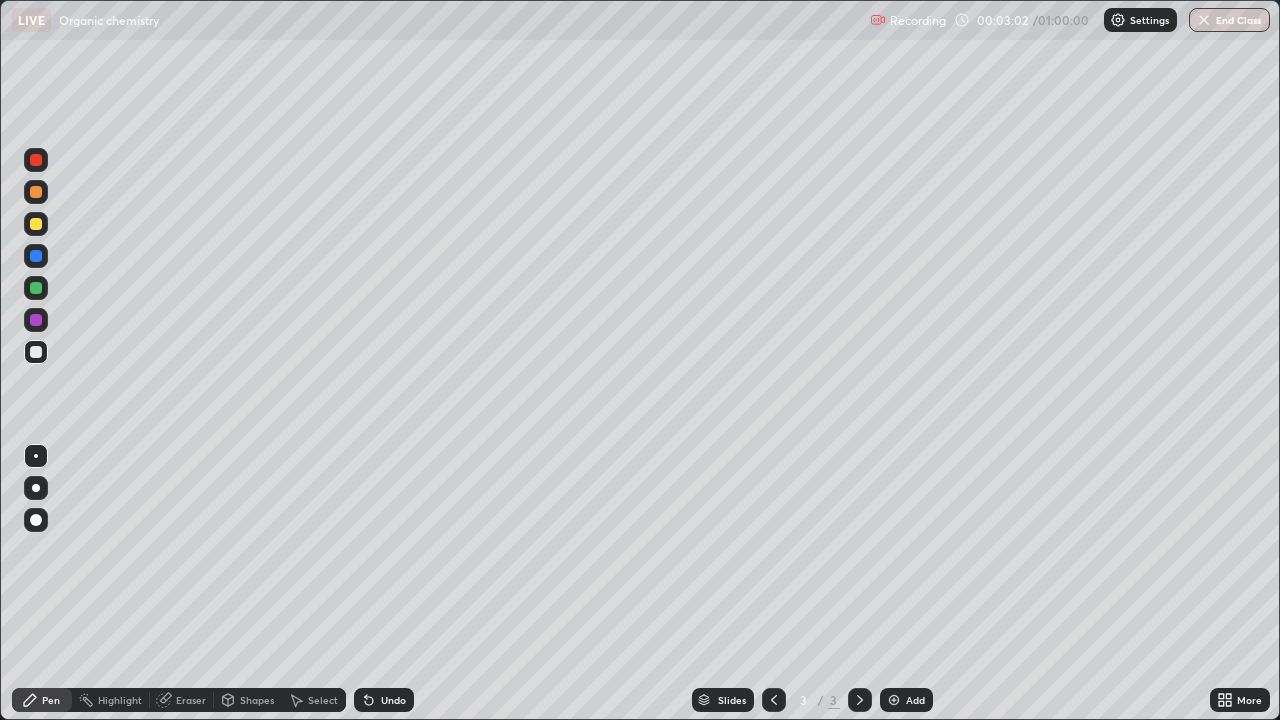 click at bounding box center [36, 224] 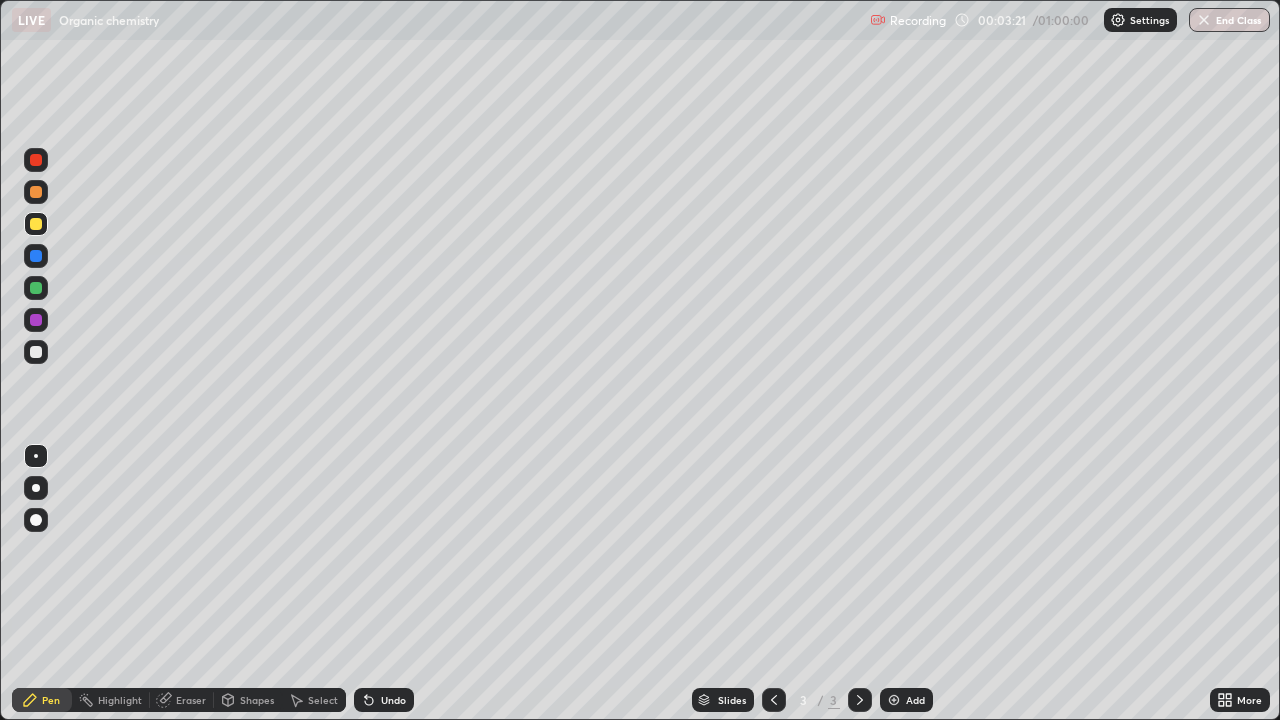 click 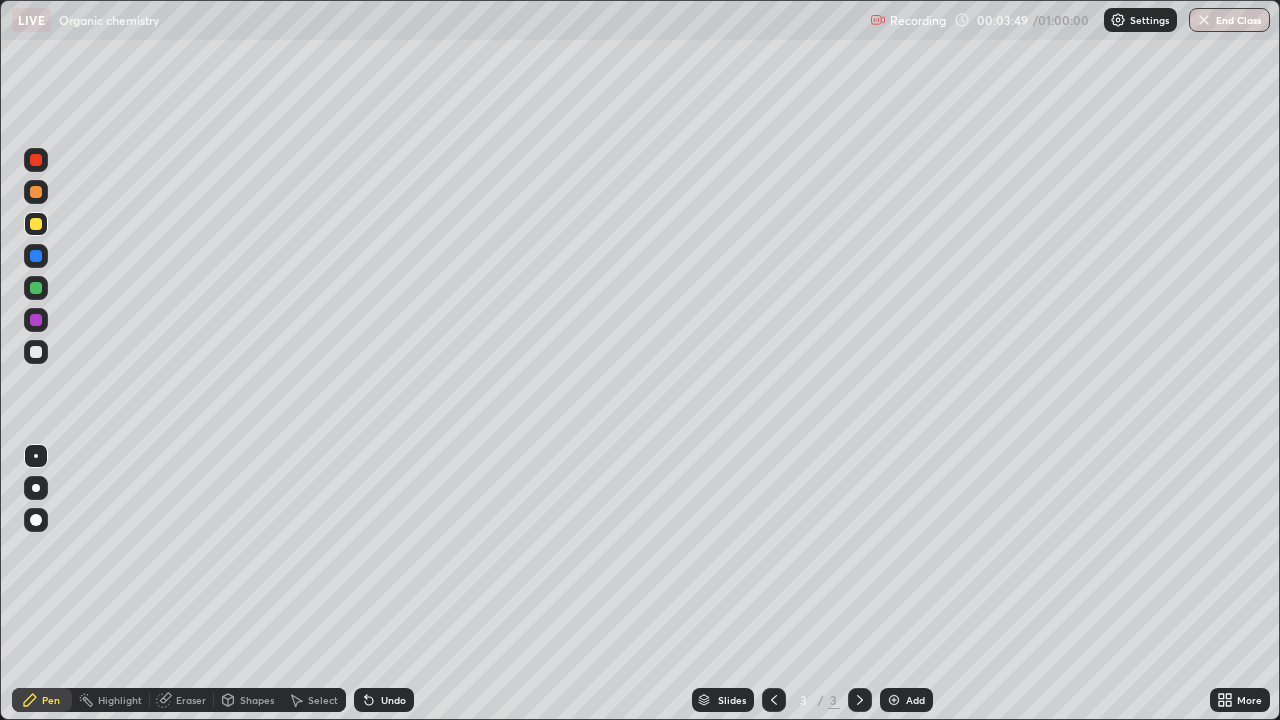 click at bounding box center (894, 700) 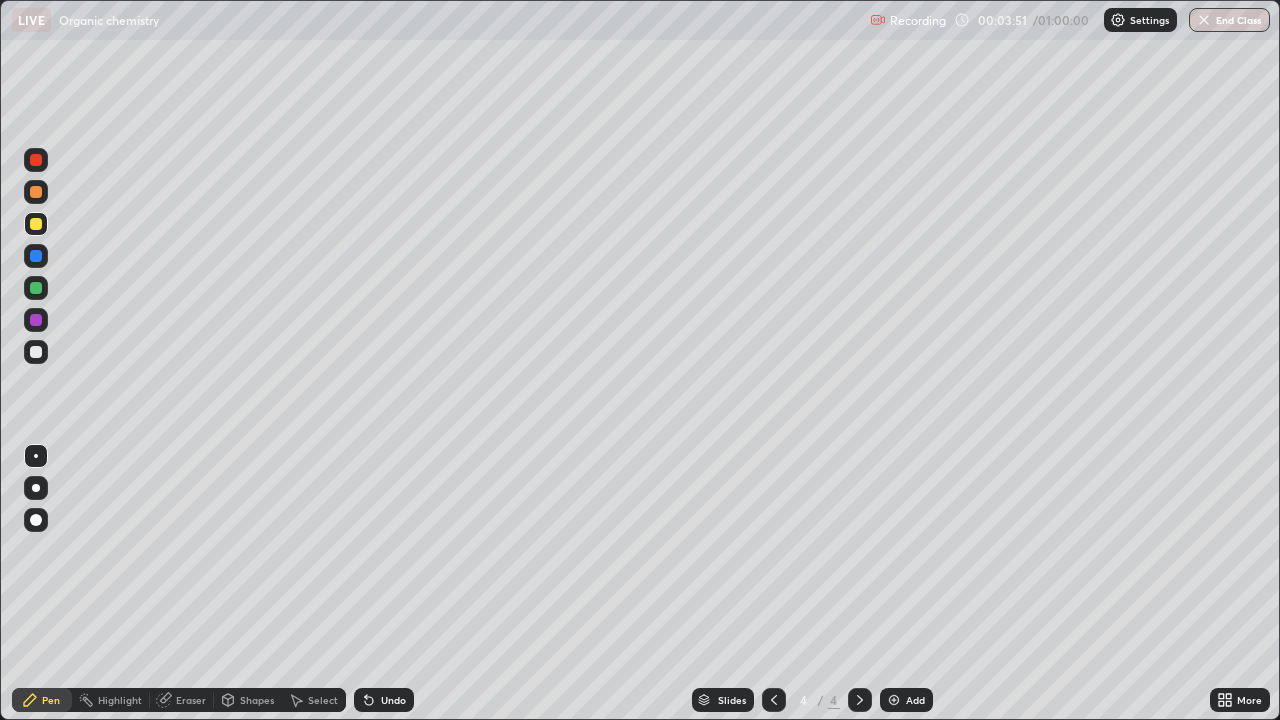 click at bounding box center (36, 288) 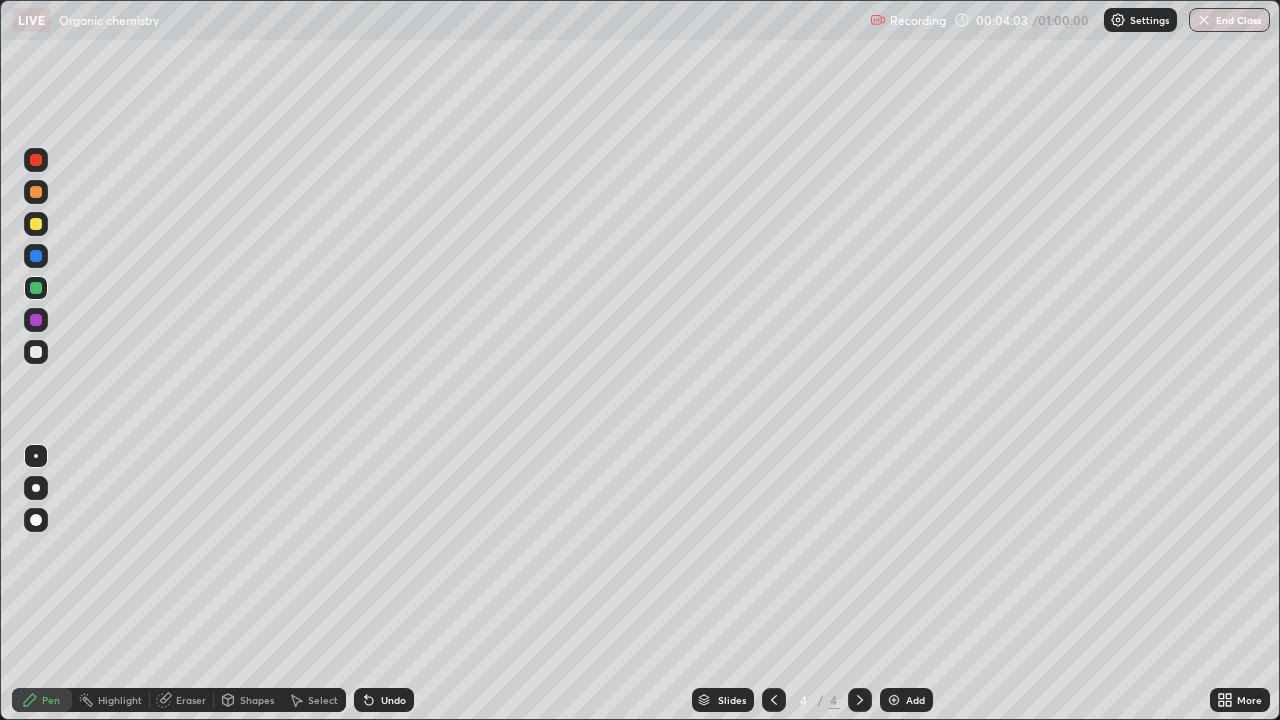 click at bounding box center (36, 352) 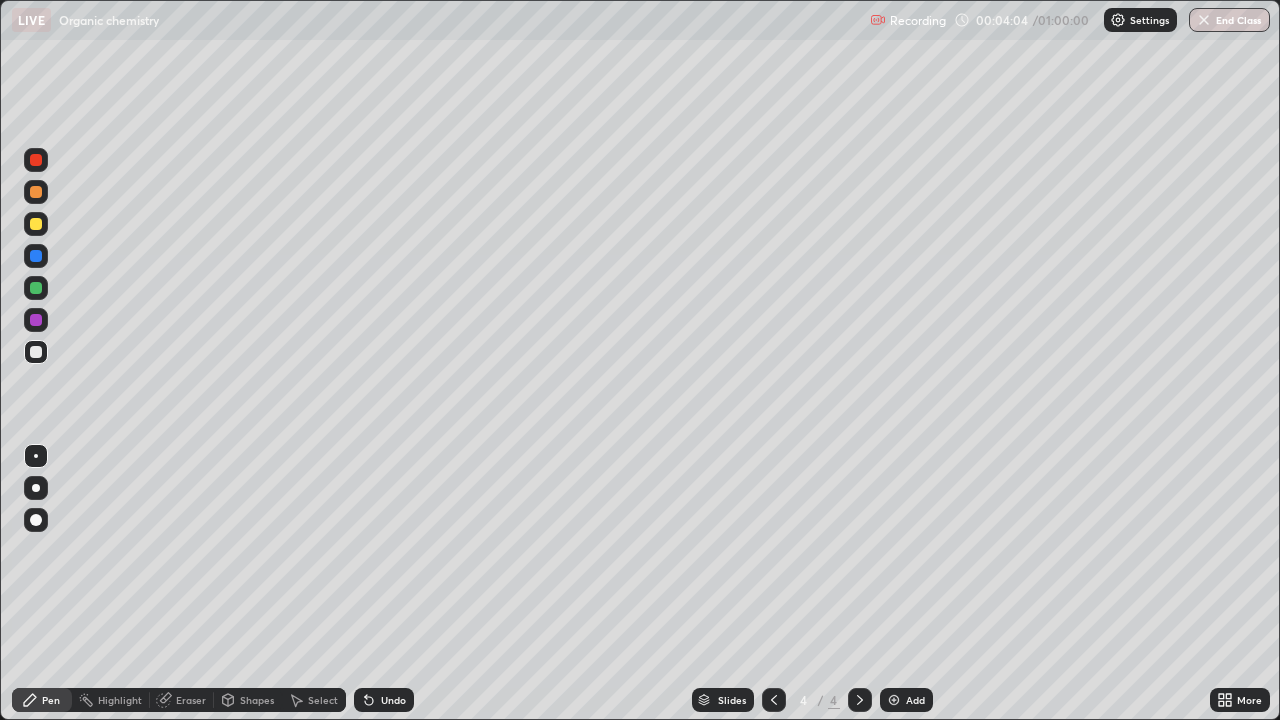 click at bounding box center (36, 352) 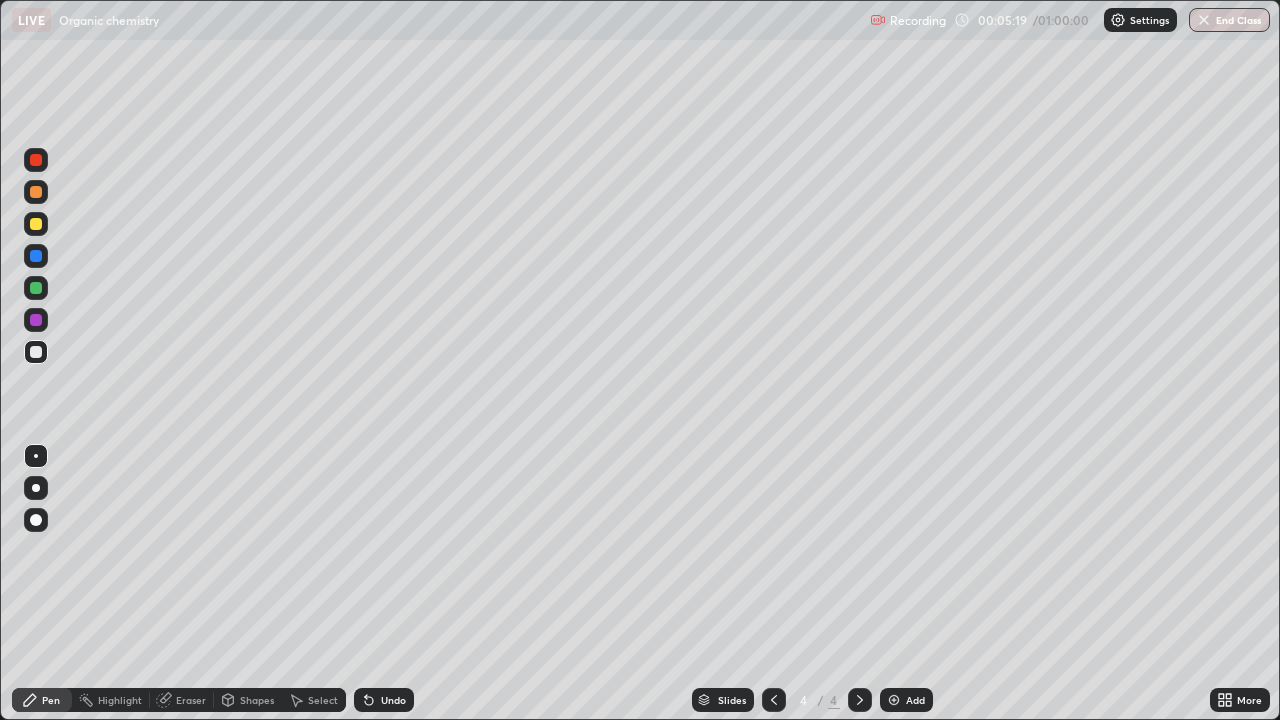 click at bounding box center (36, 224) 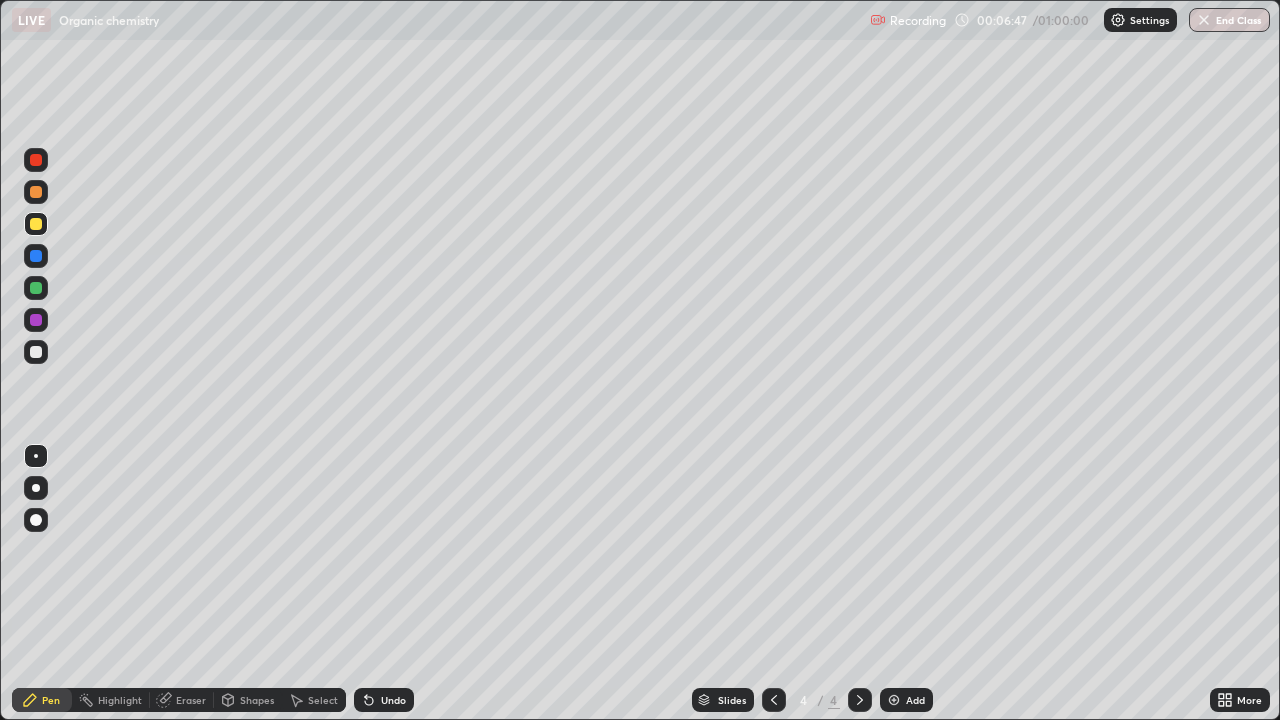 click at bounding box center [36, 352] 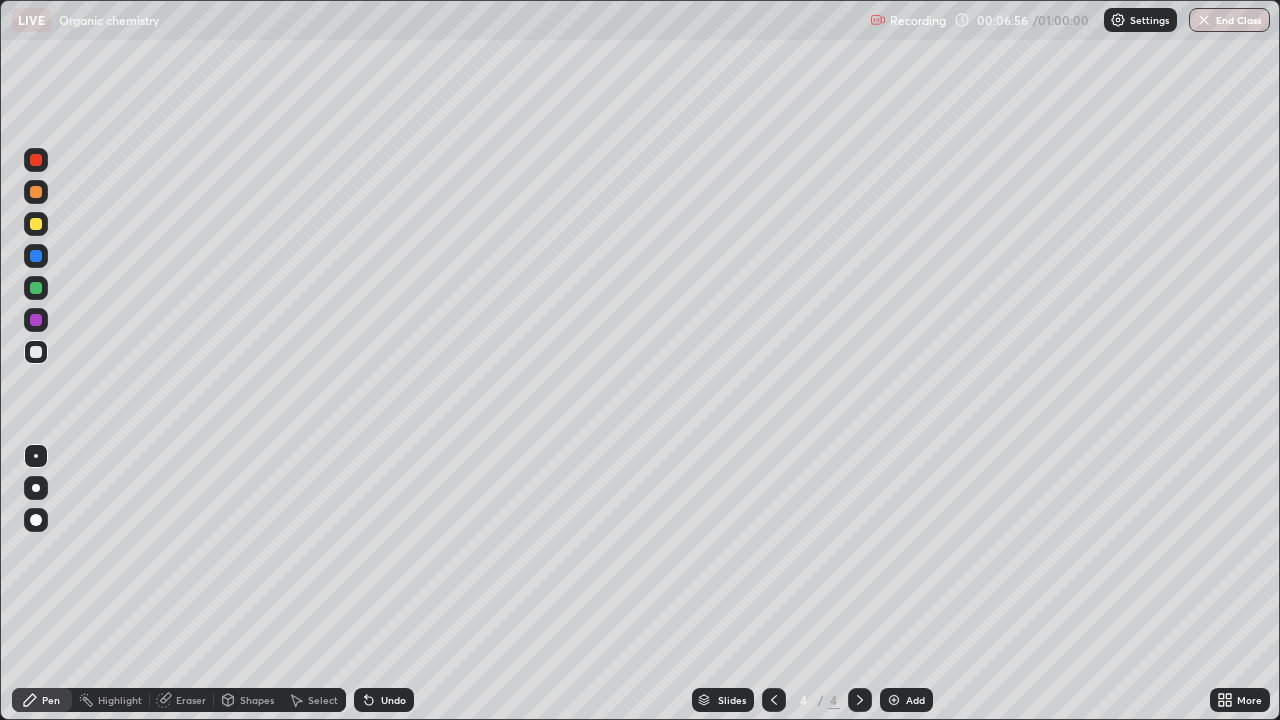 click at bounding box center (36, 224) 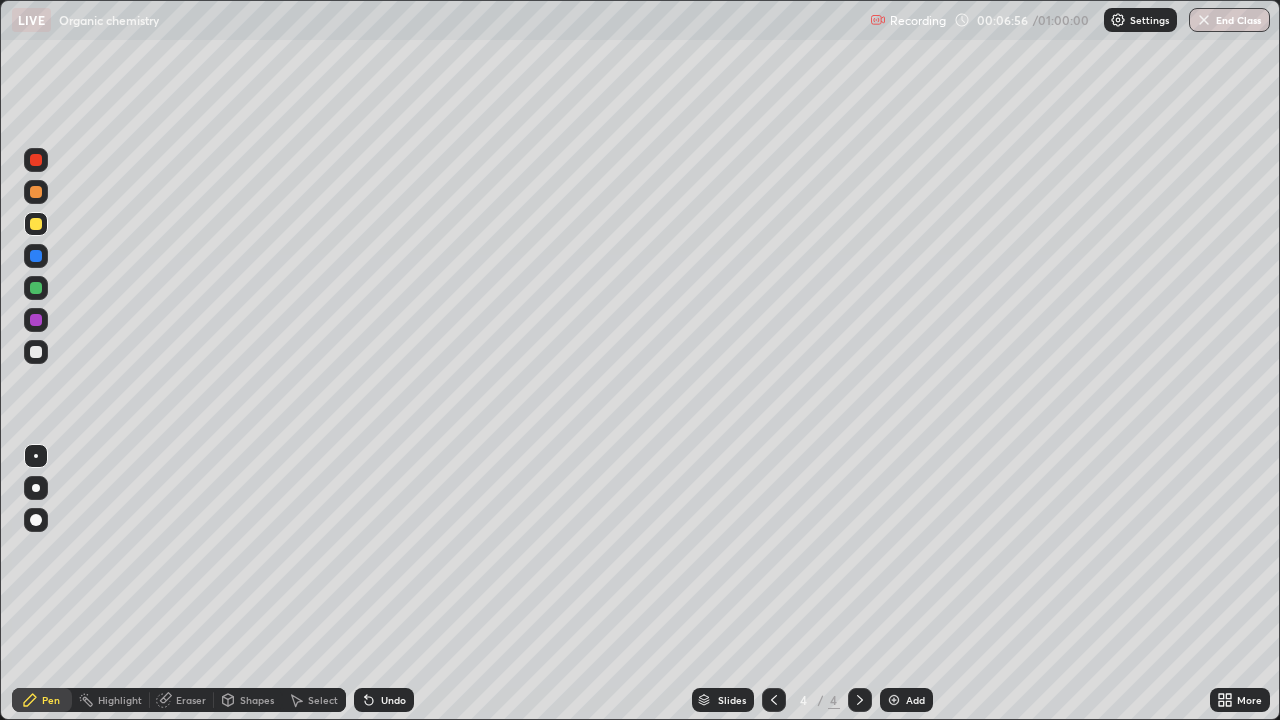 click at bounding box center (36, 224) 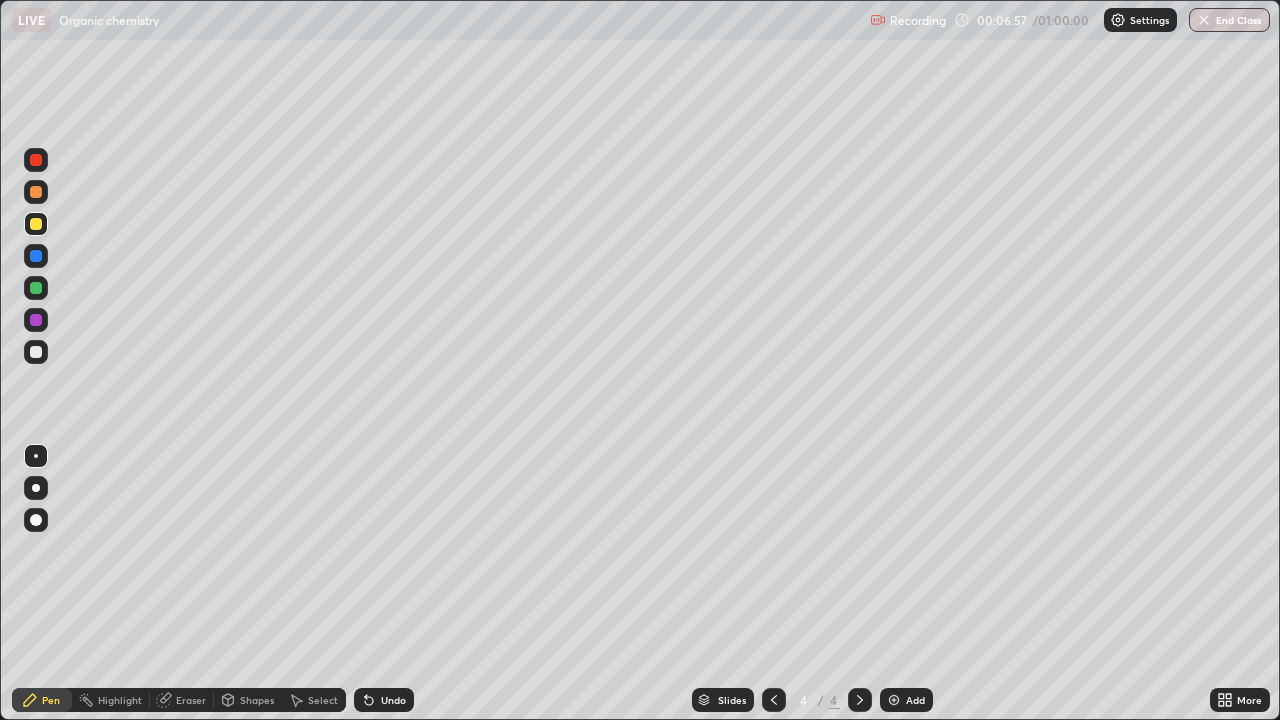 click at bounding box center (36, 256) 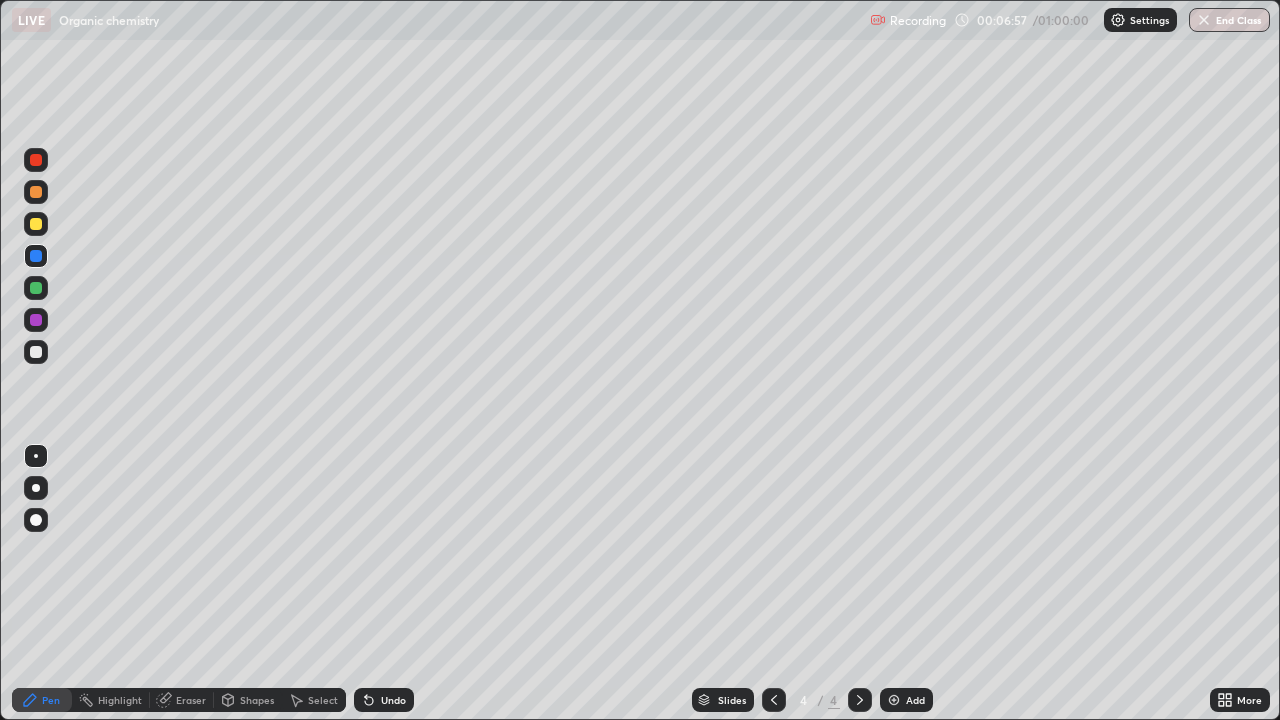 click at bounding box center [36, 256] 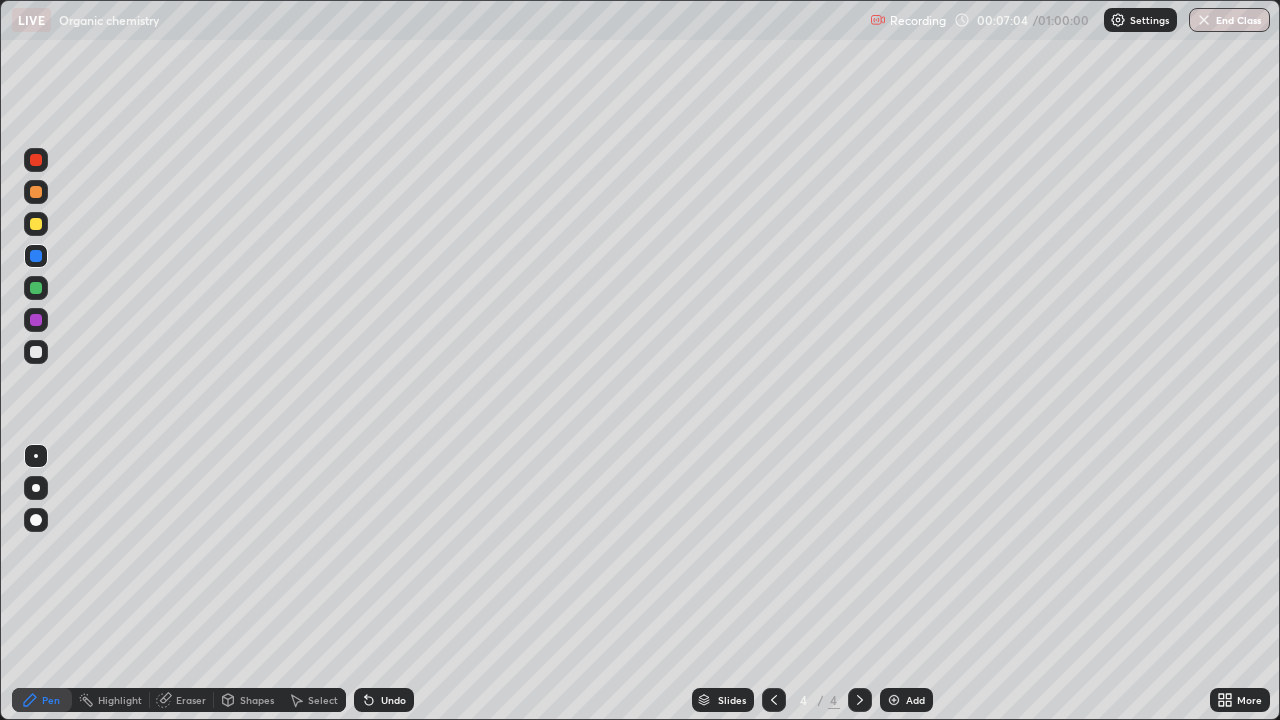 click at bounding box center (36, 160) 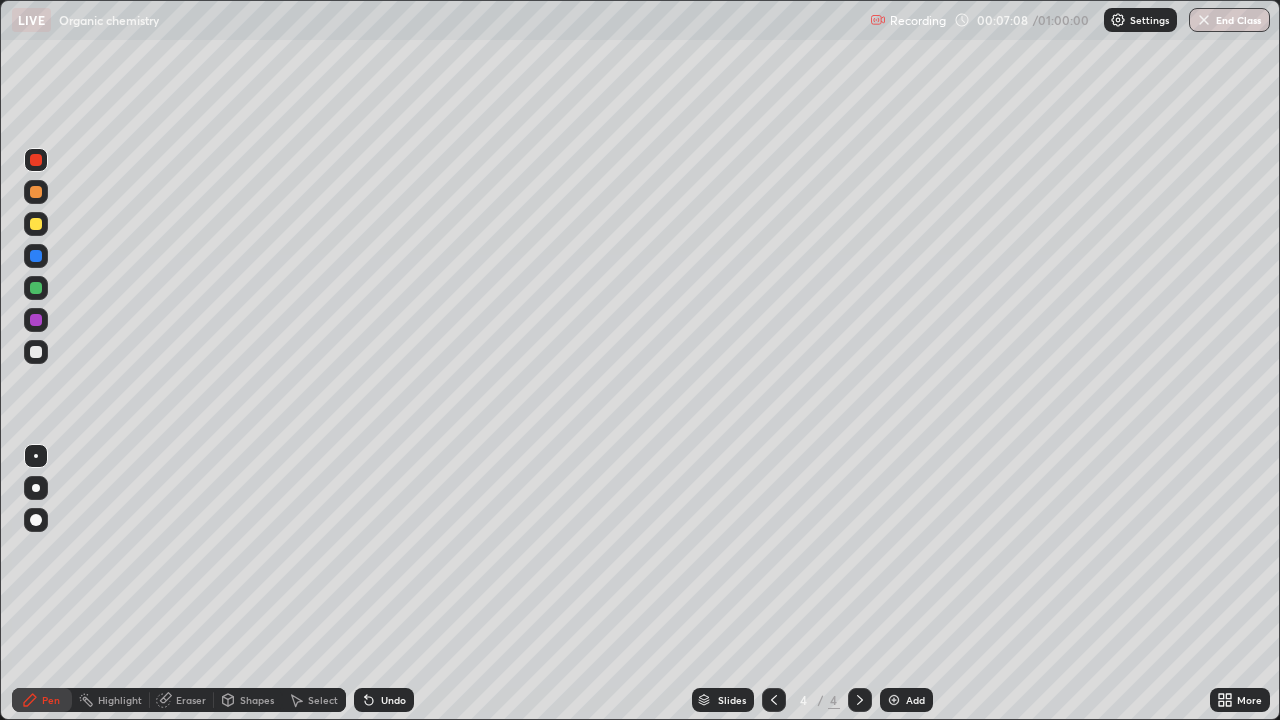 click at bounding box center [36, 288] 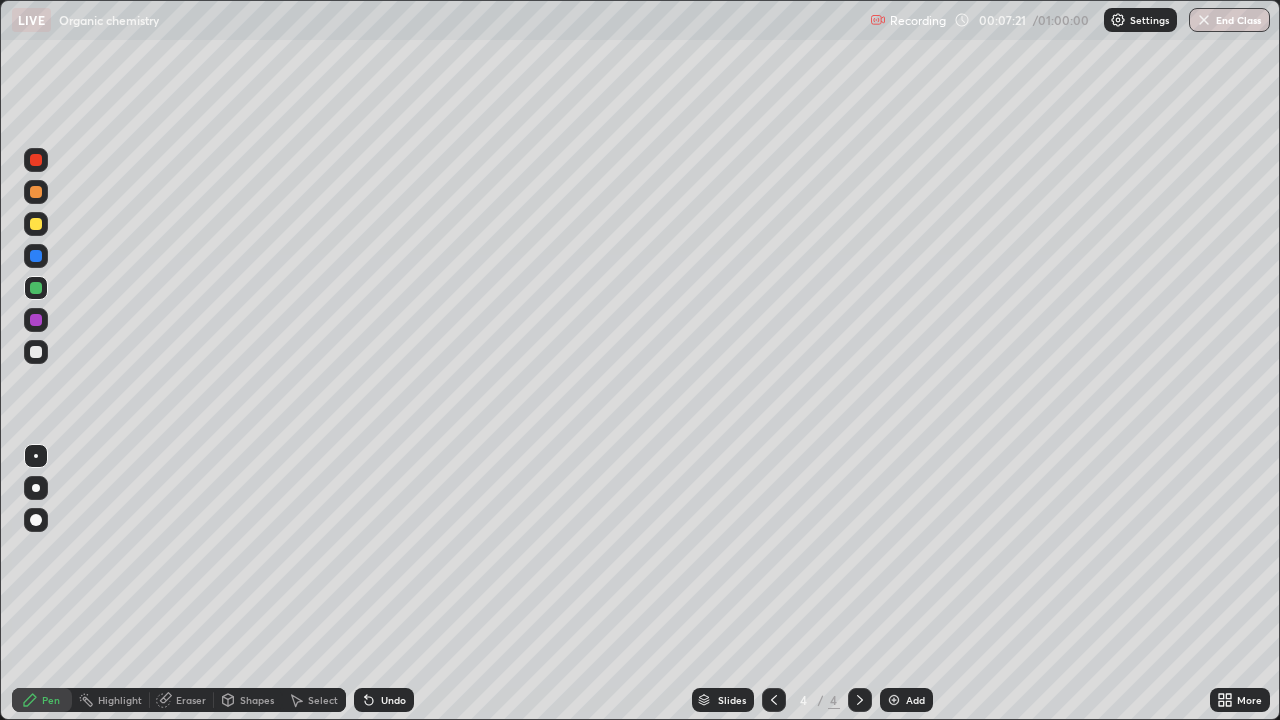 click at bounding box center (36, 320) 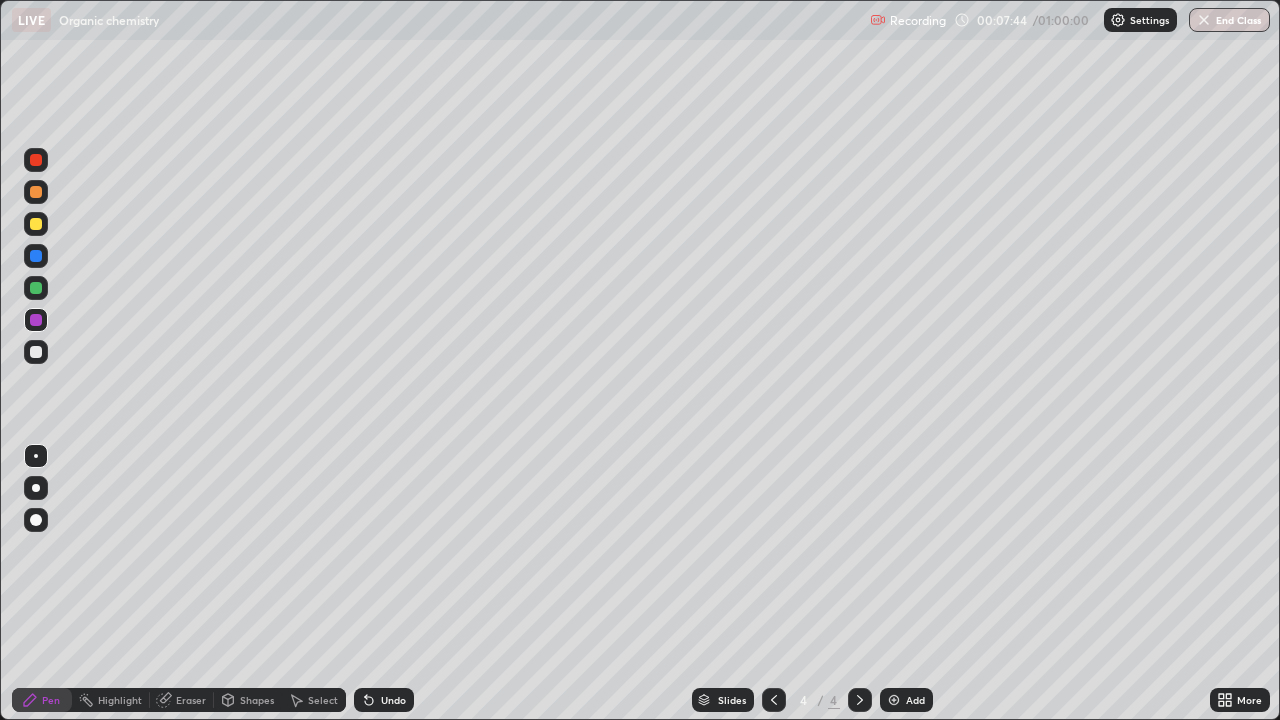 click at bounding box center [894, 700] 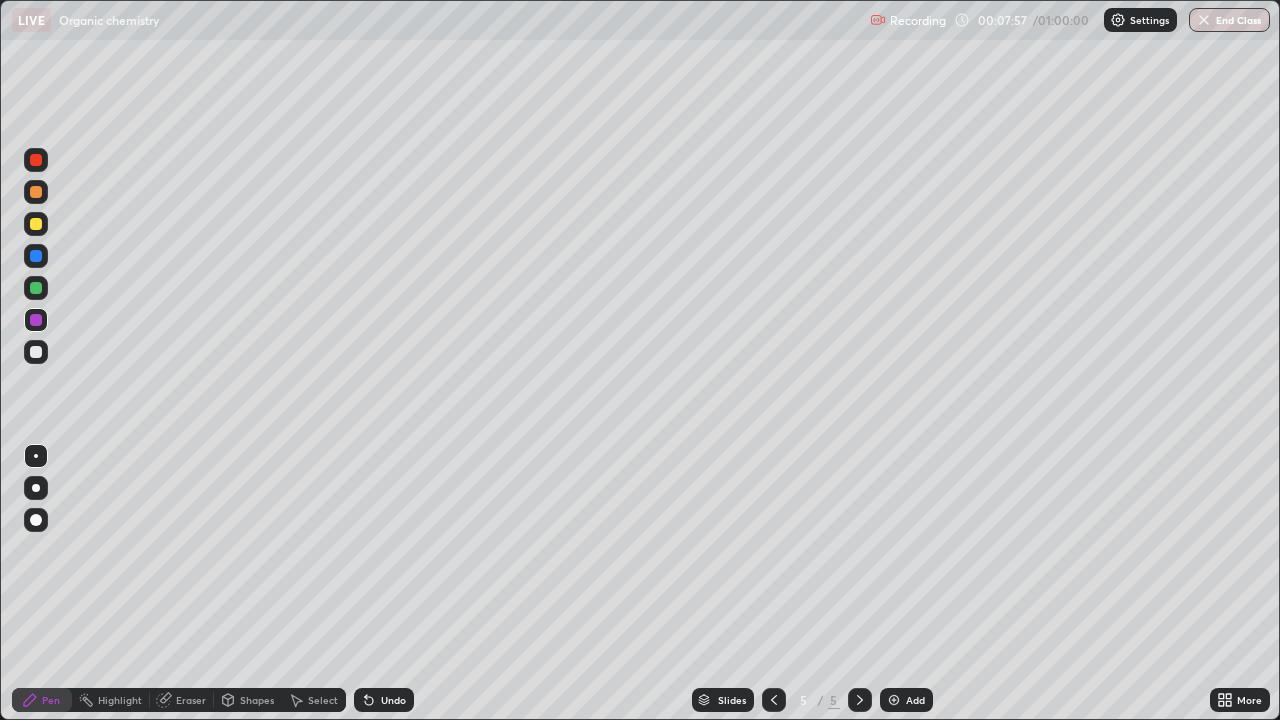 click at bounding box center [36, 288] 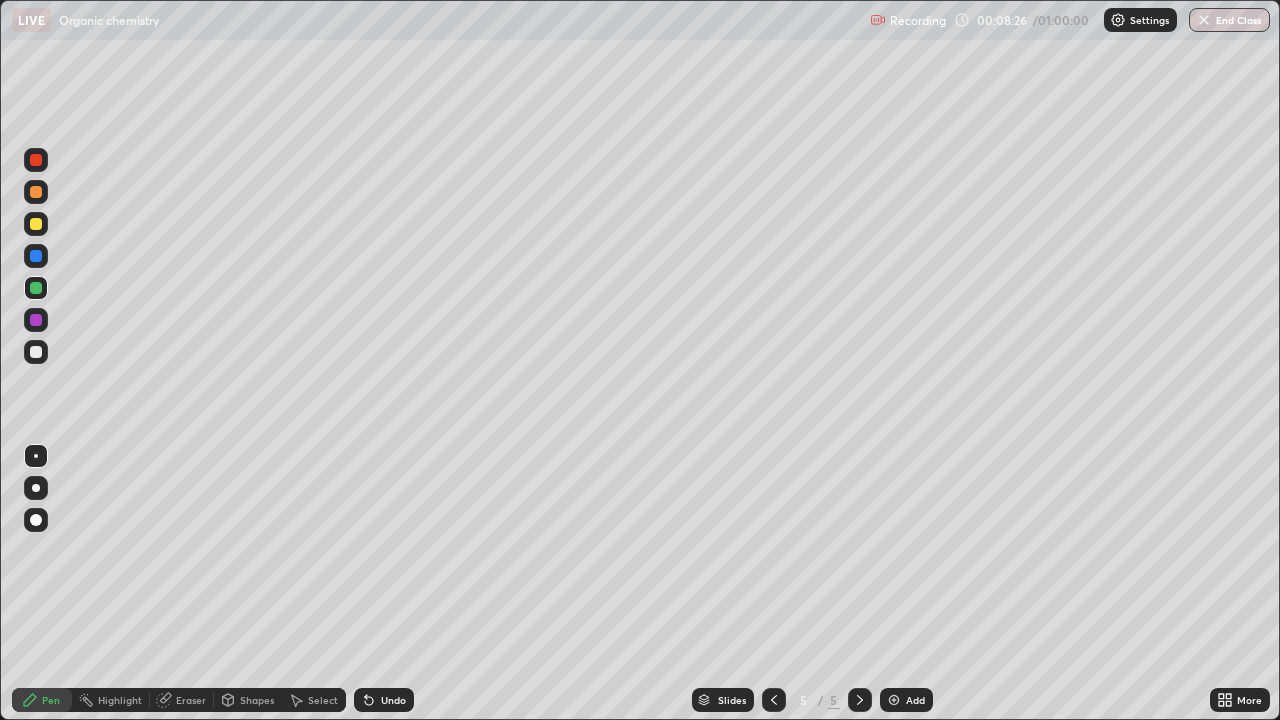 click at bounding box center [36, 224] 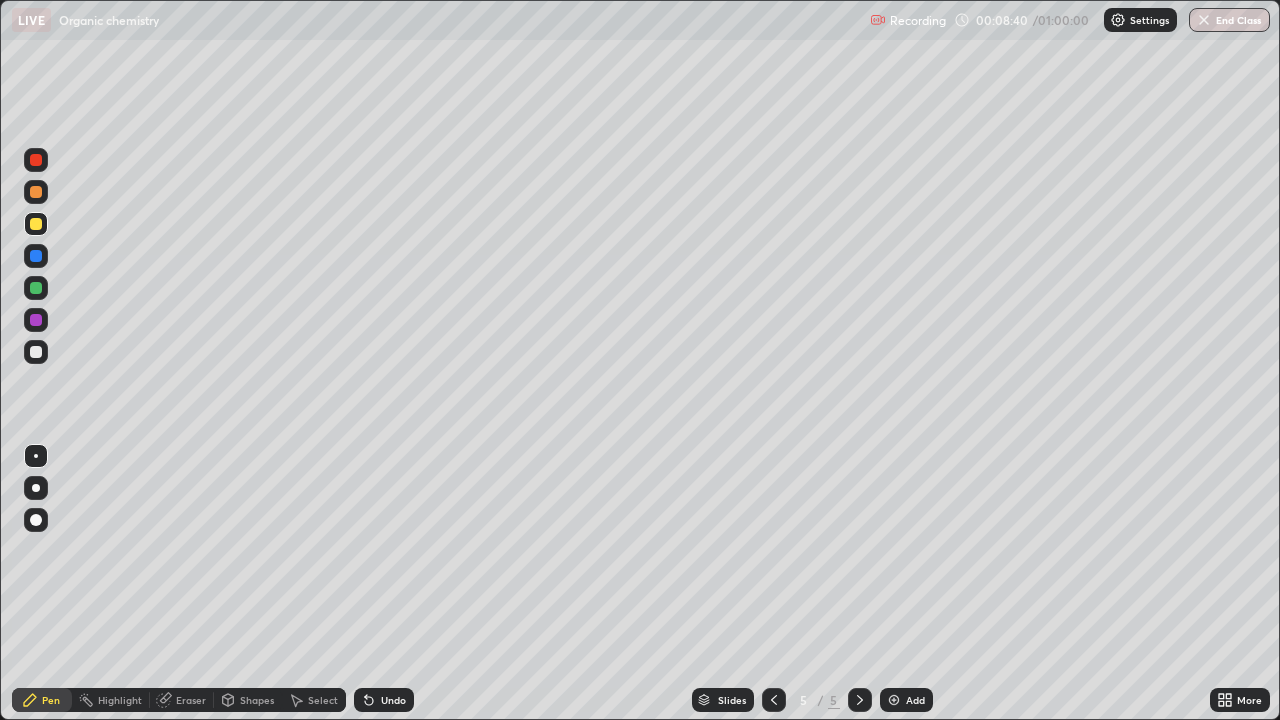 click at bounding box center (36, 352) 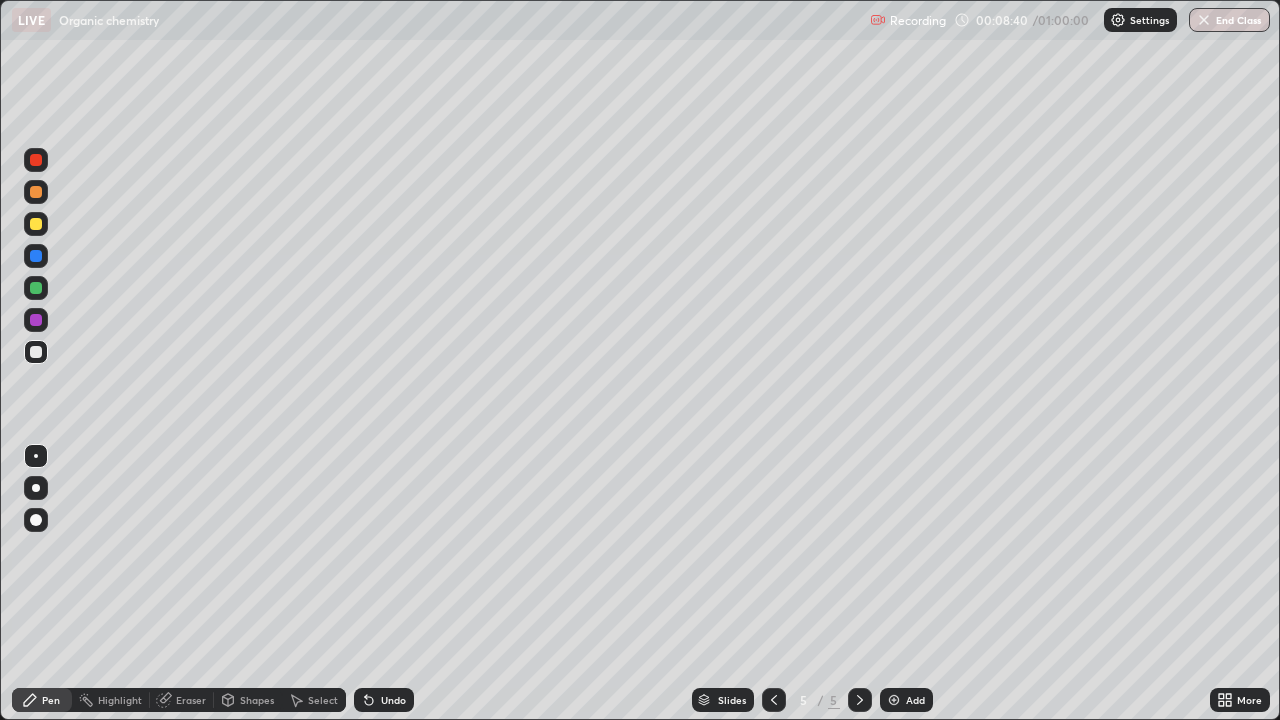 click at bounding box center [36, 352] 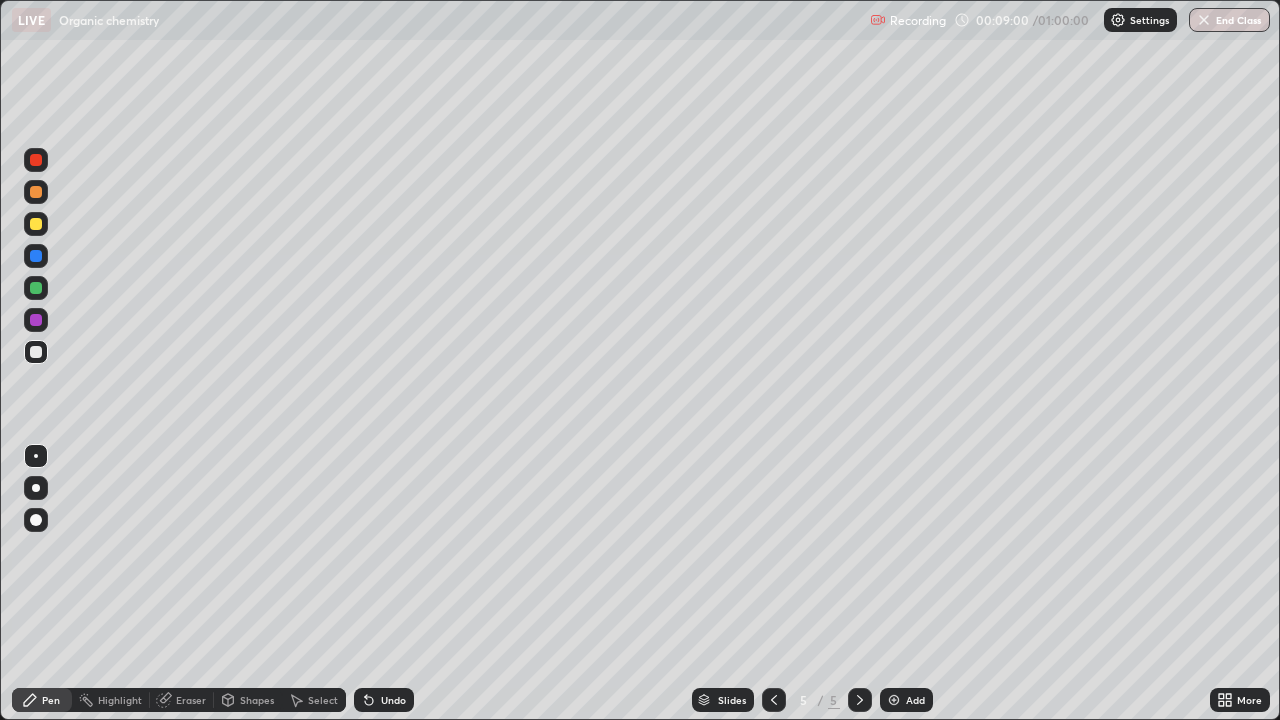 click at bounding box center (36, 160) 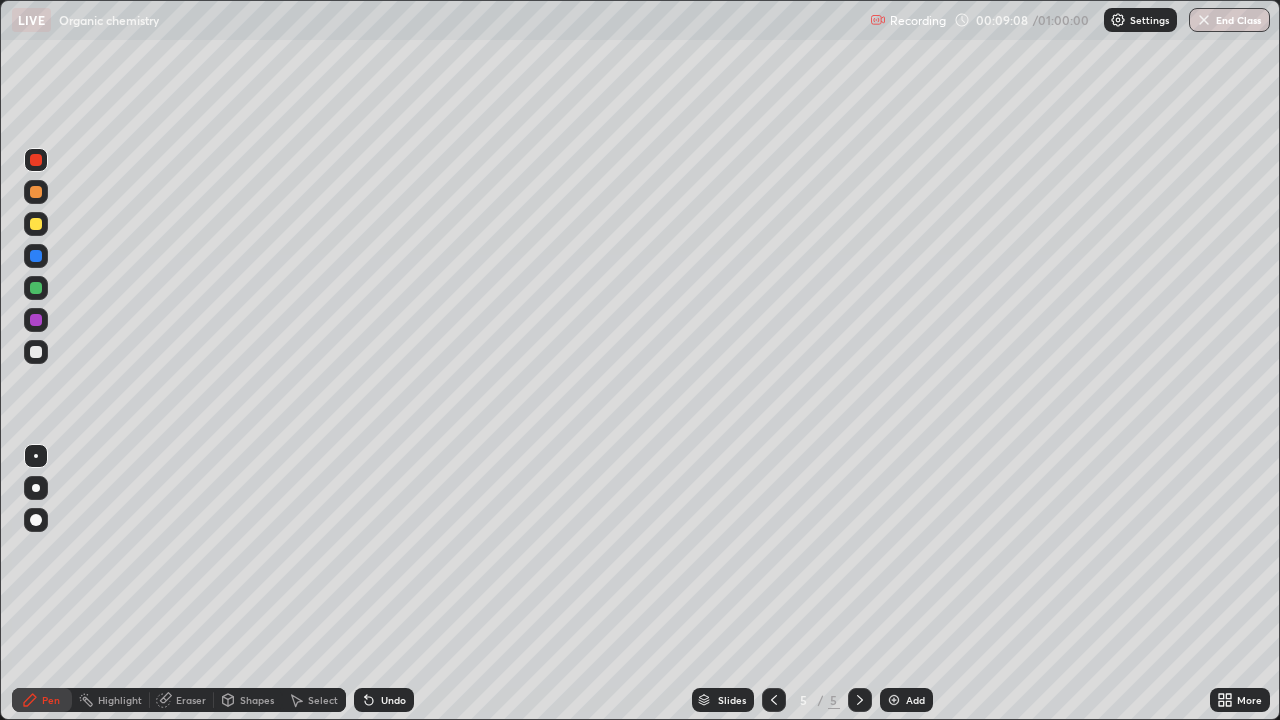 click at bounding box center (36, 352) 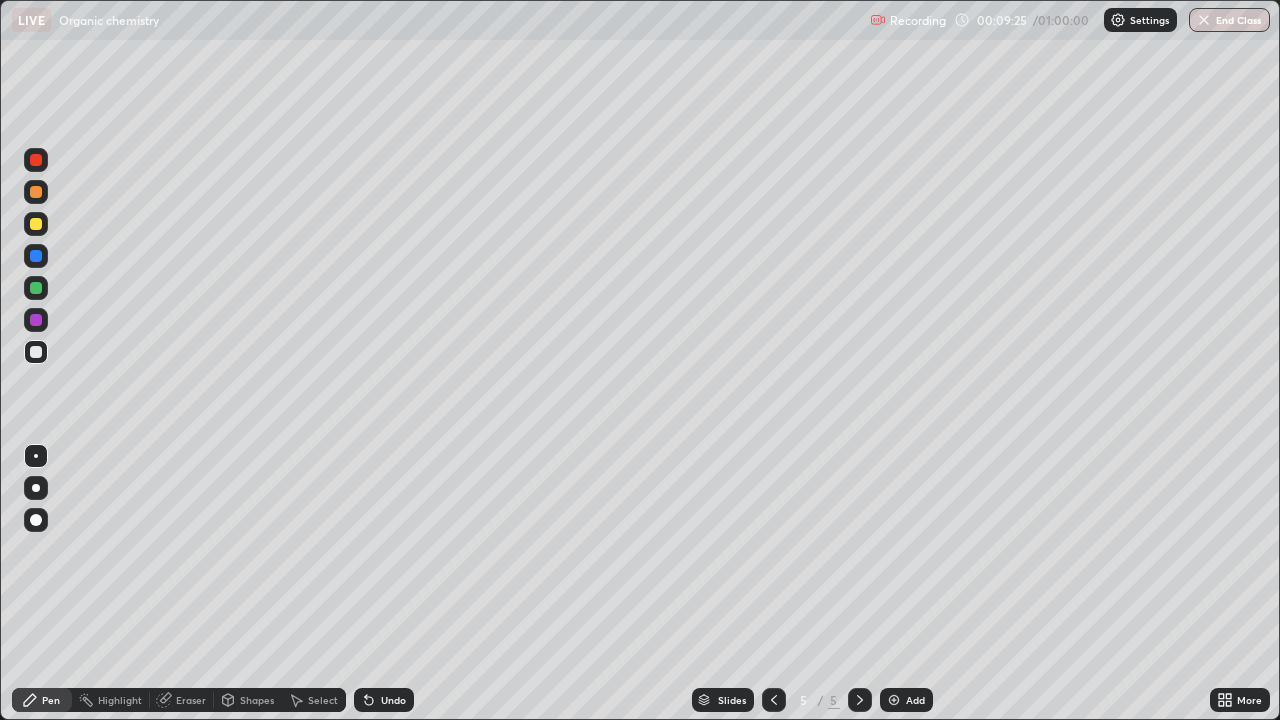 click at bounding box center (36, 160) 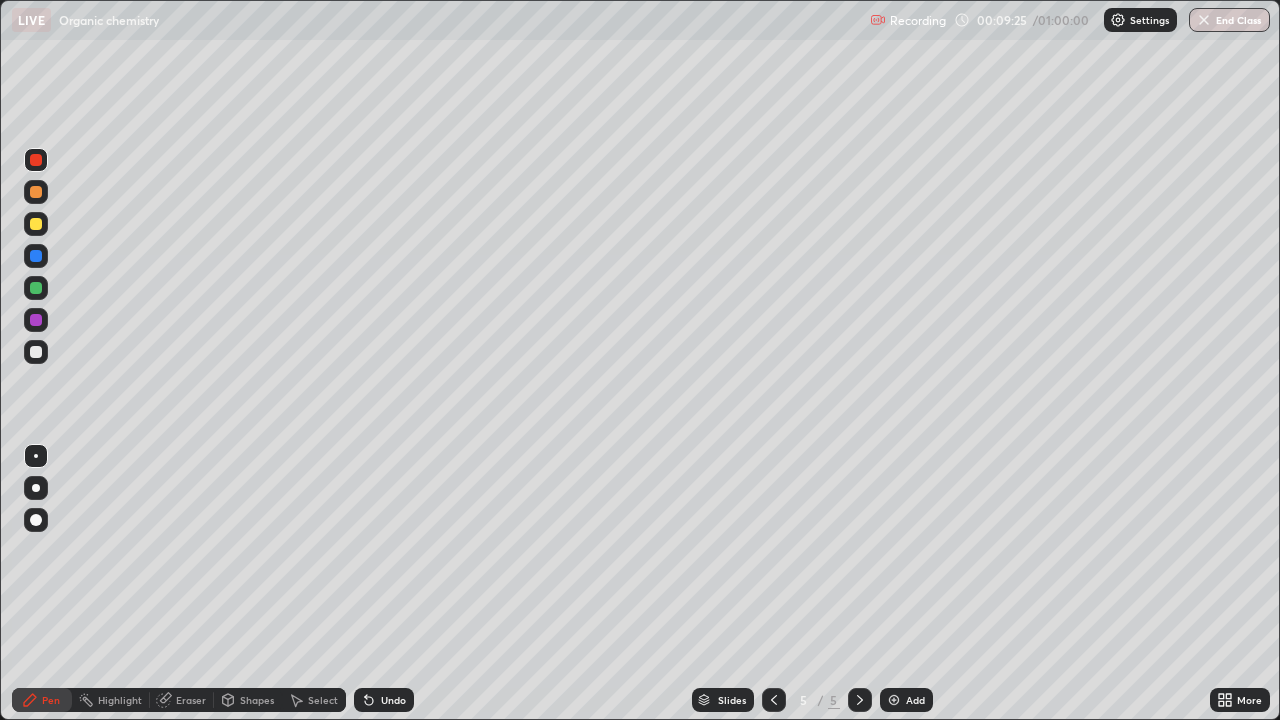 click at bounding box center [36, 160] 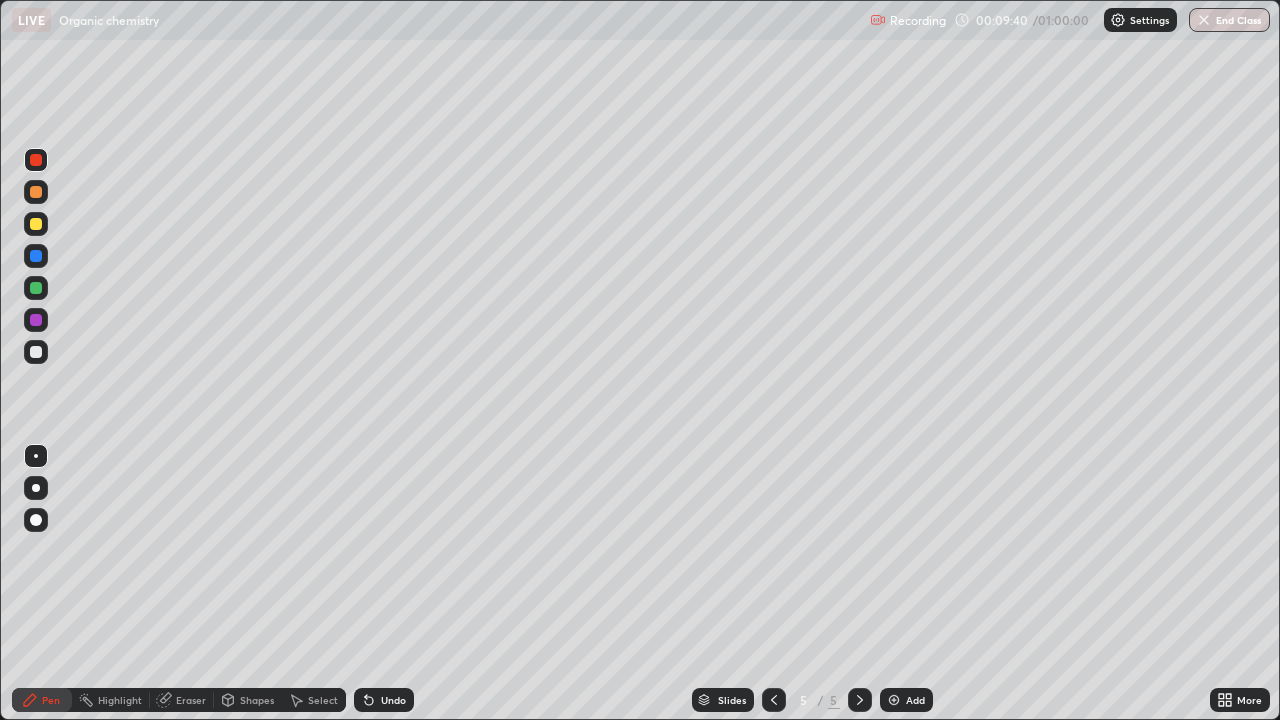 click at bounding box center (36, 352) 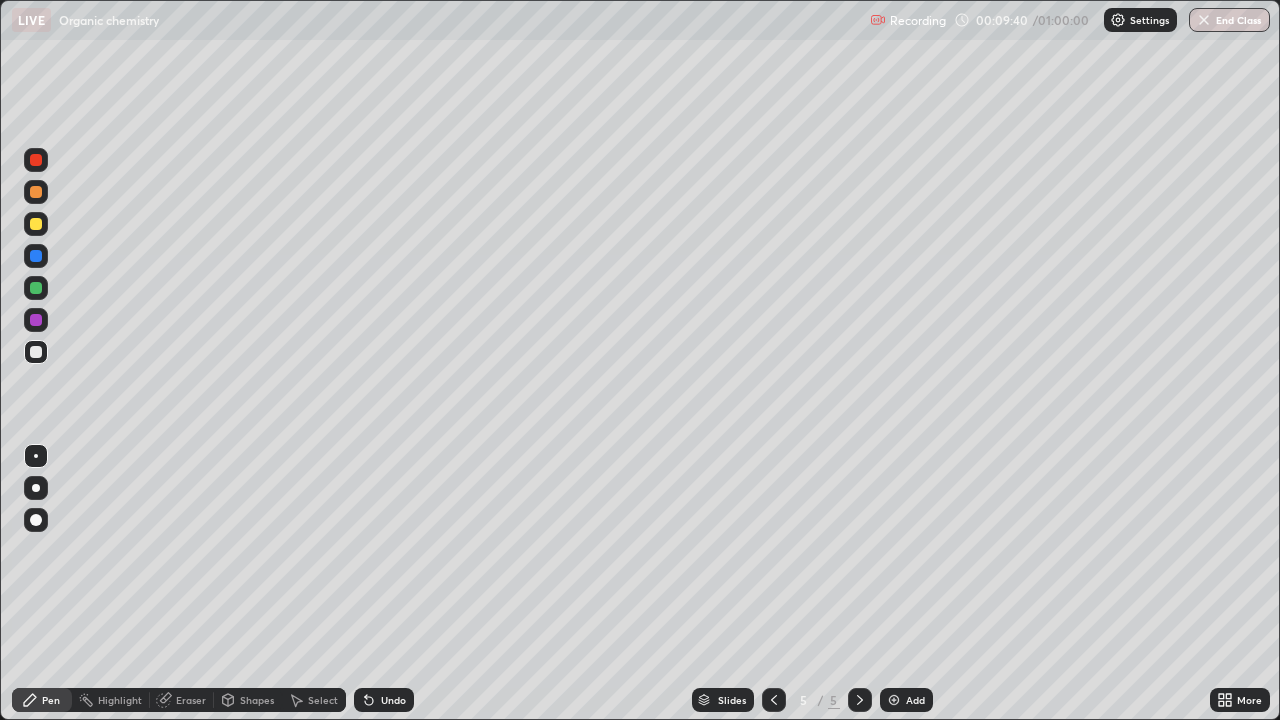 click at bounding box center [36, 352] 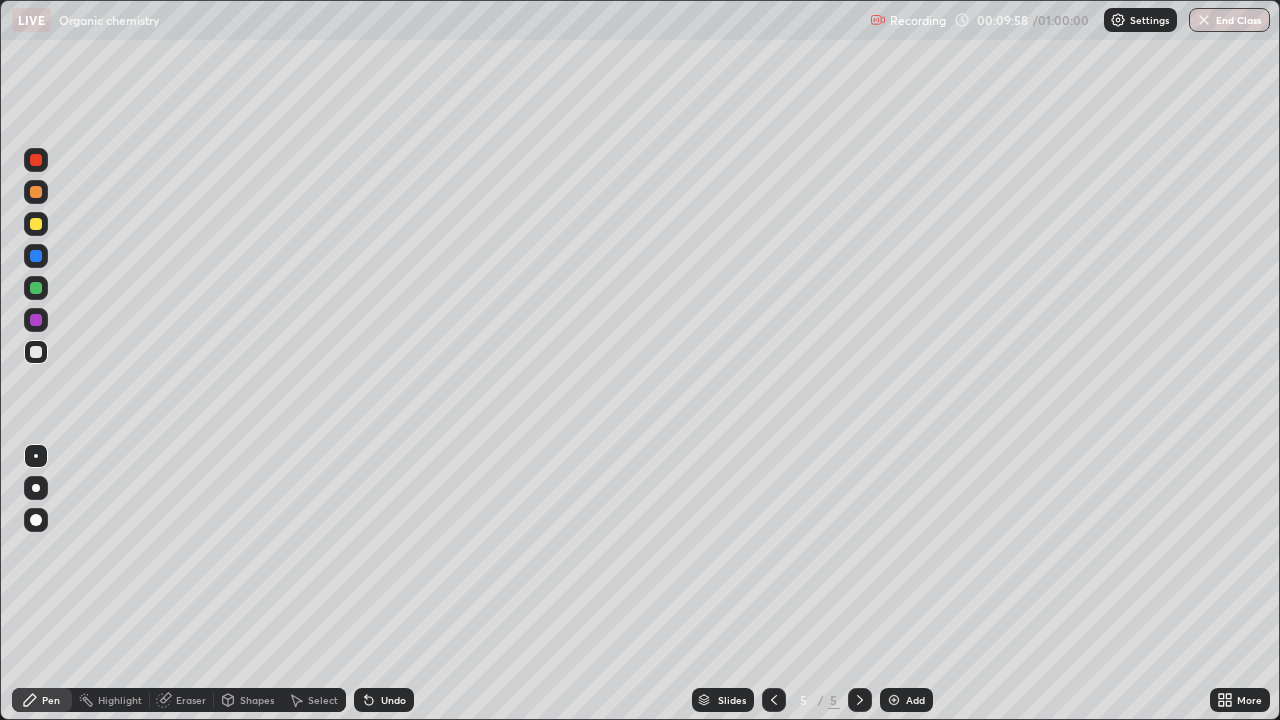 click at bounding box center [36, 256] 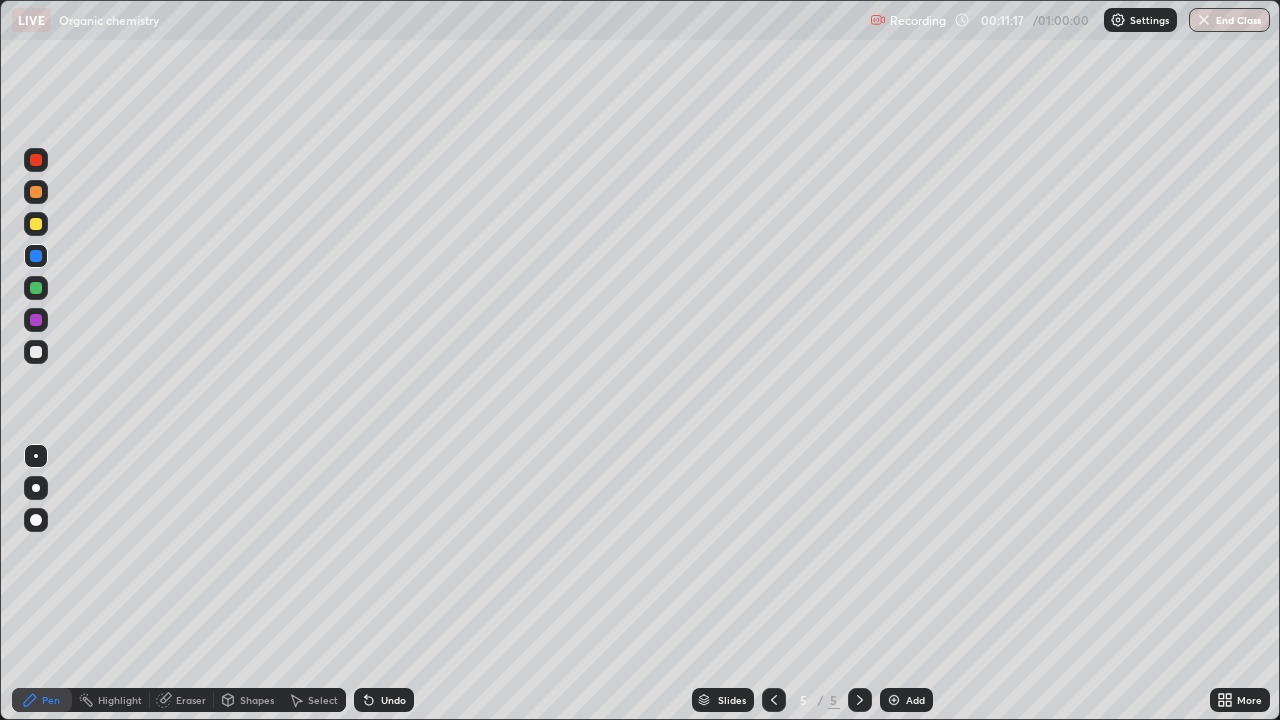 click at bounding box center (894, 700) 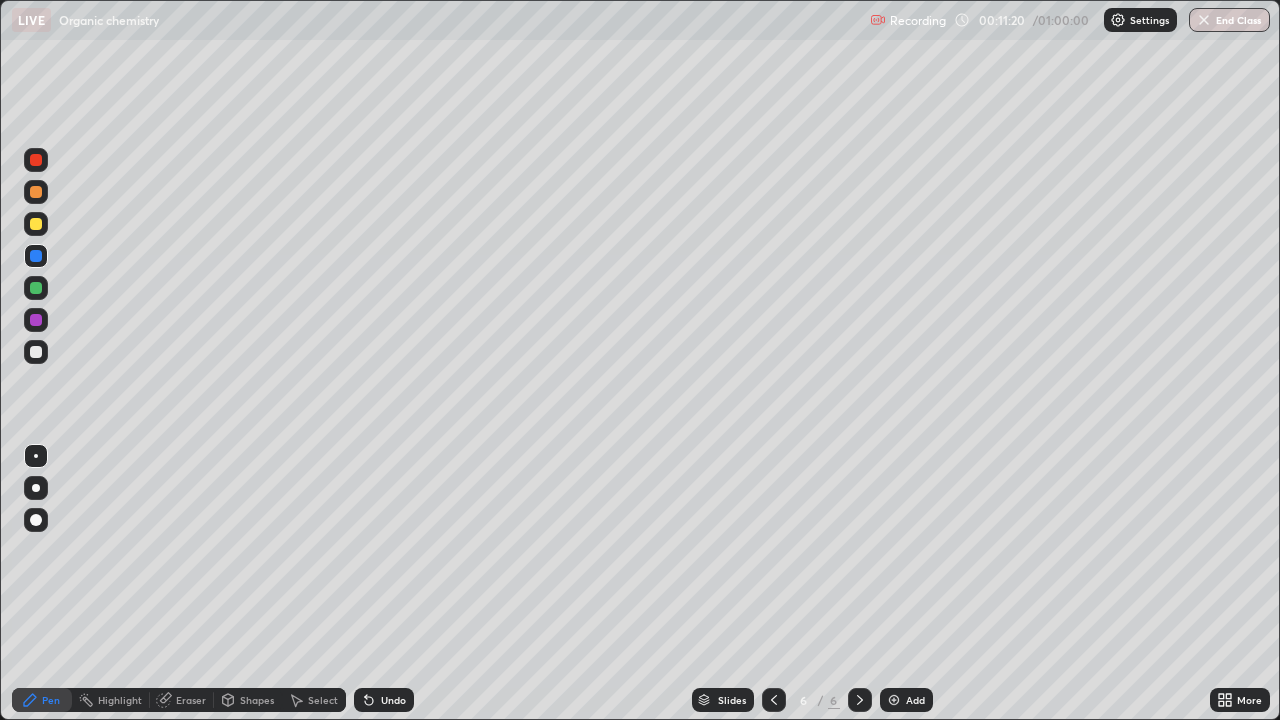 click at bounding box center (36, 224) 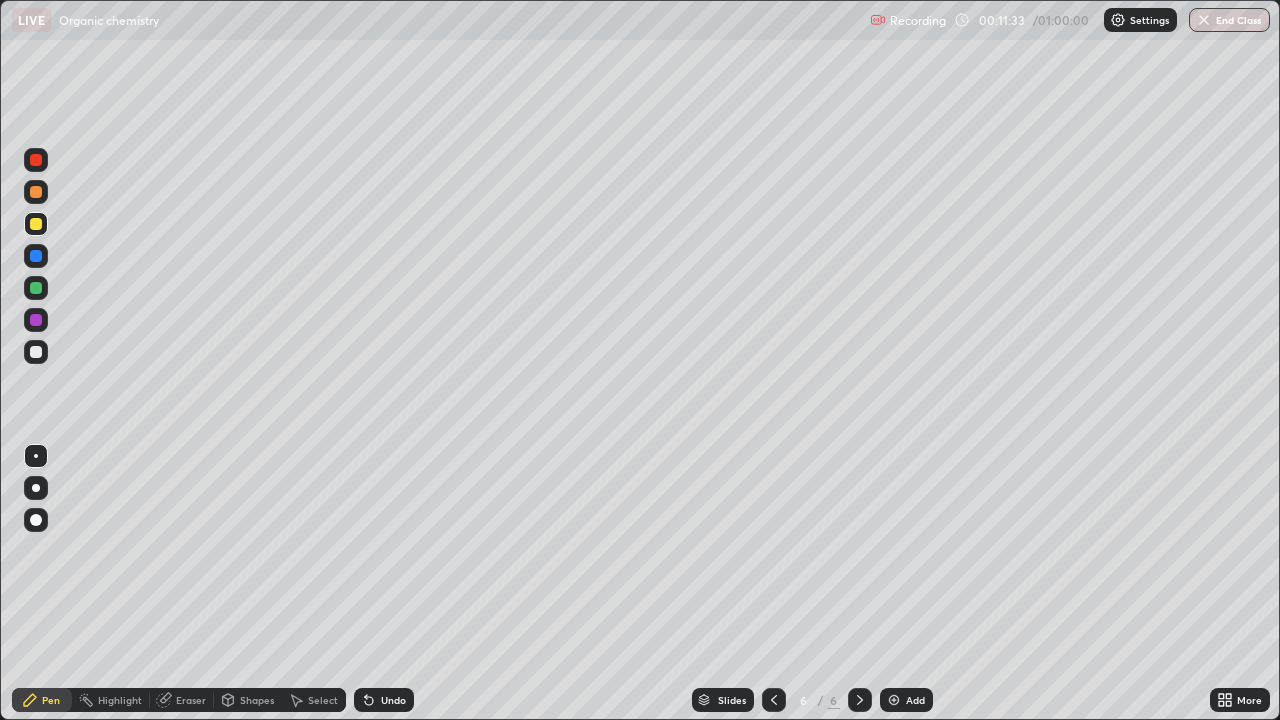 click at bounding box center [36, 288] 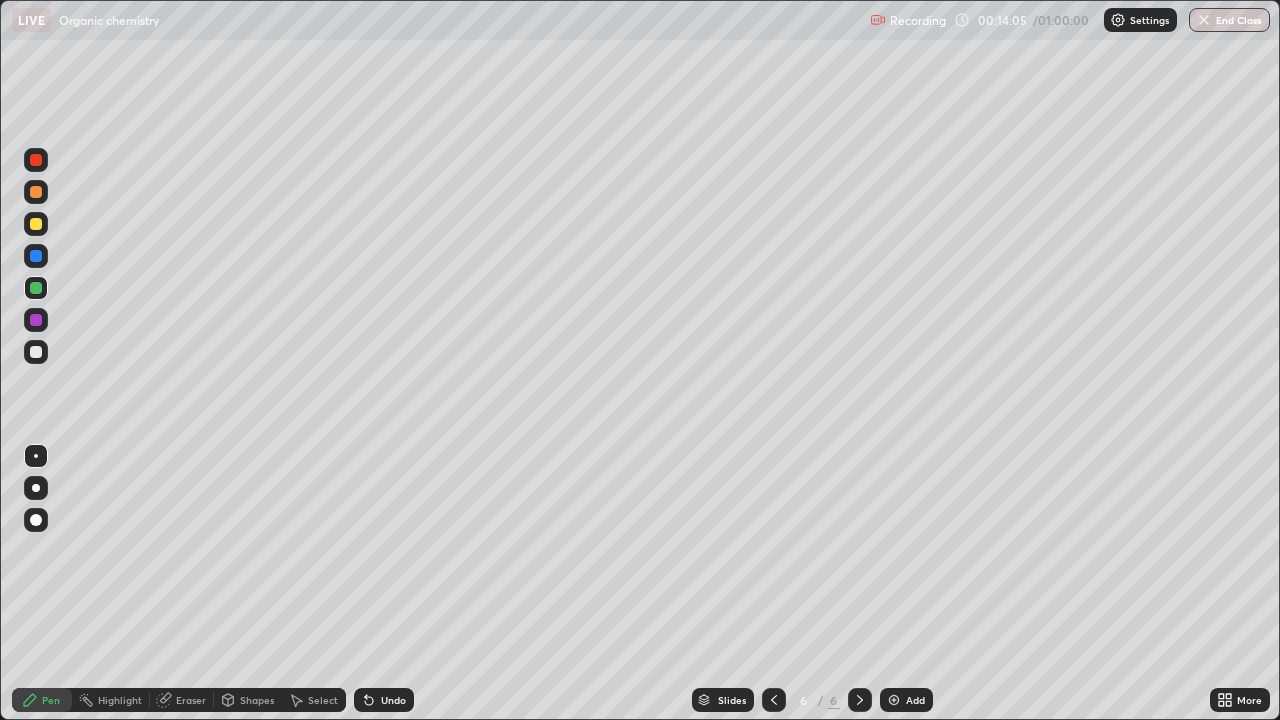 click at bounding box center (36, 352) 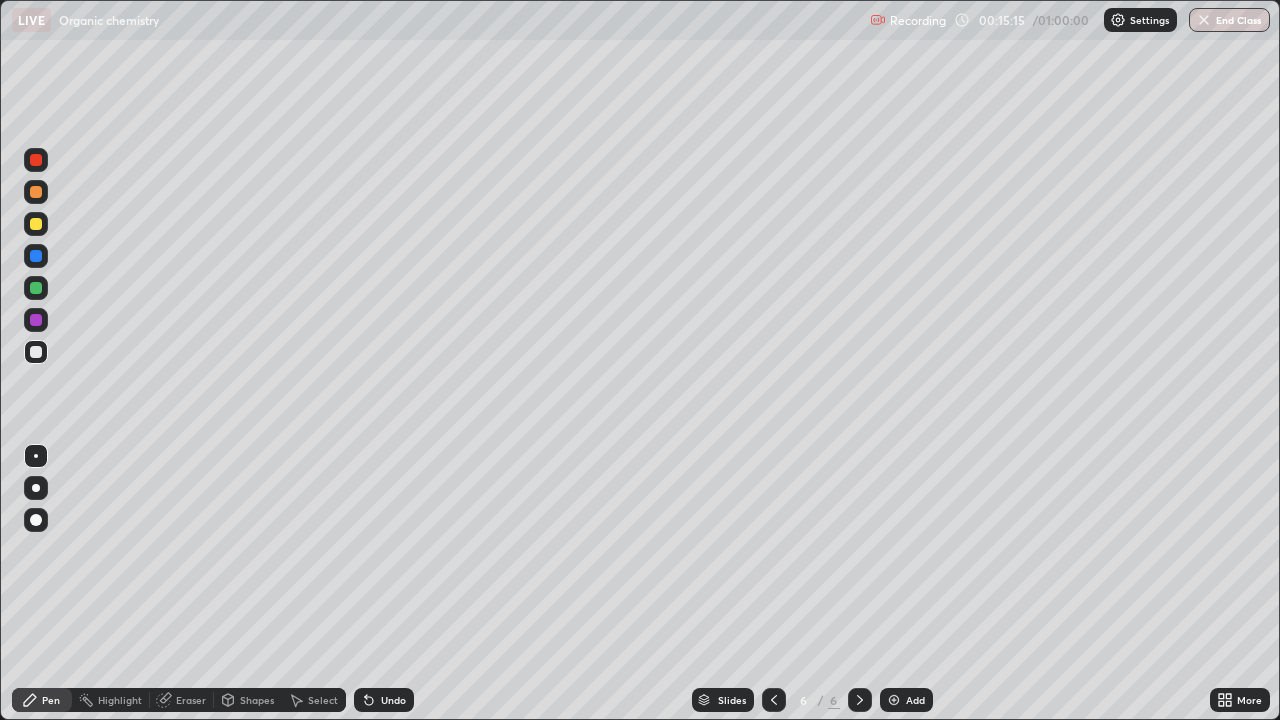 click at bounding box center (894, 700) 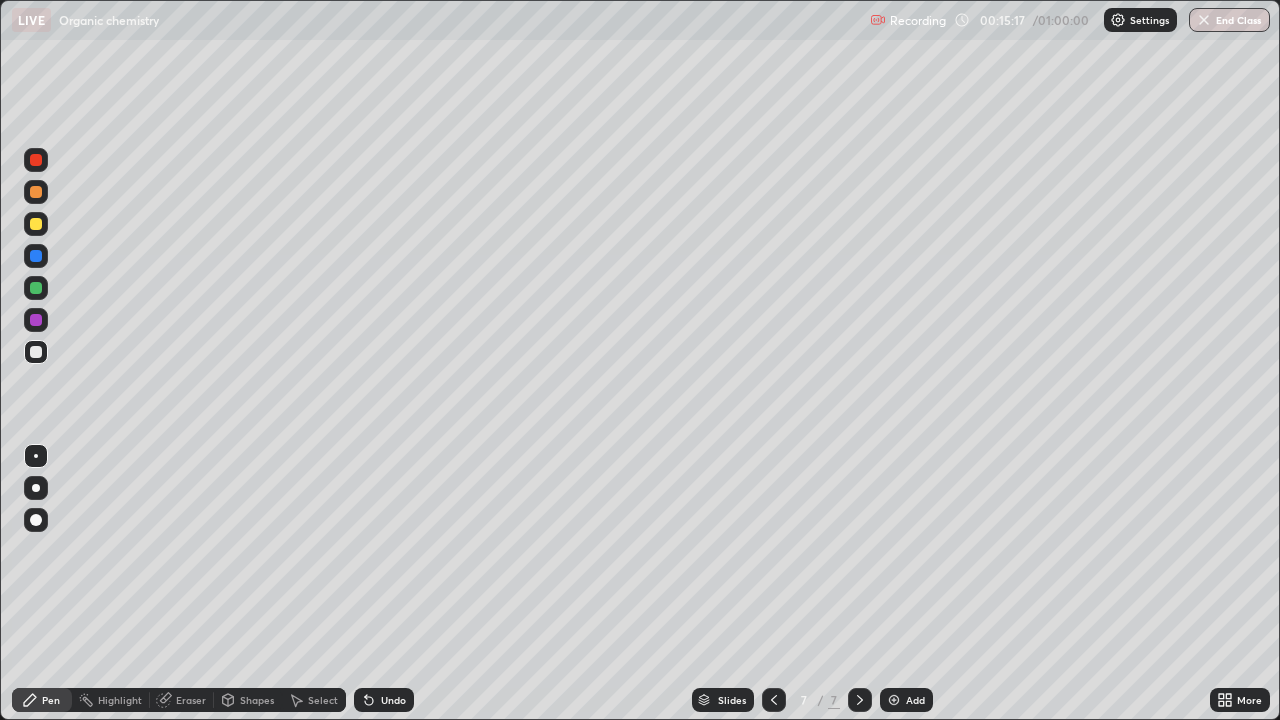 click at bounding box center (36, 224) 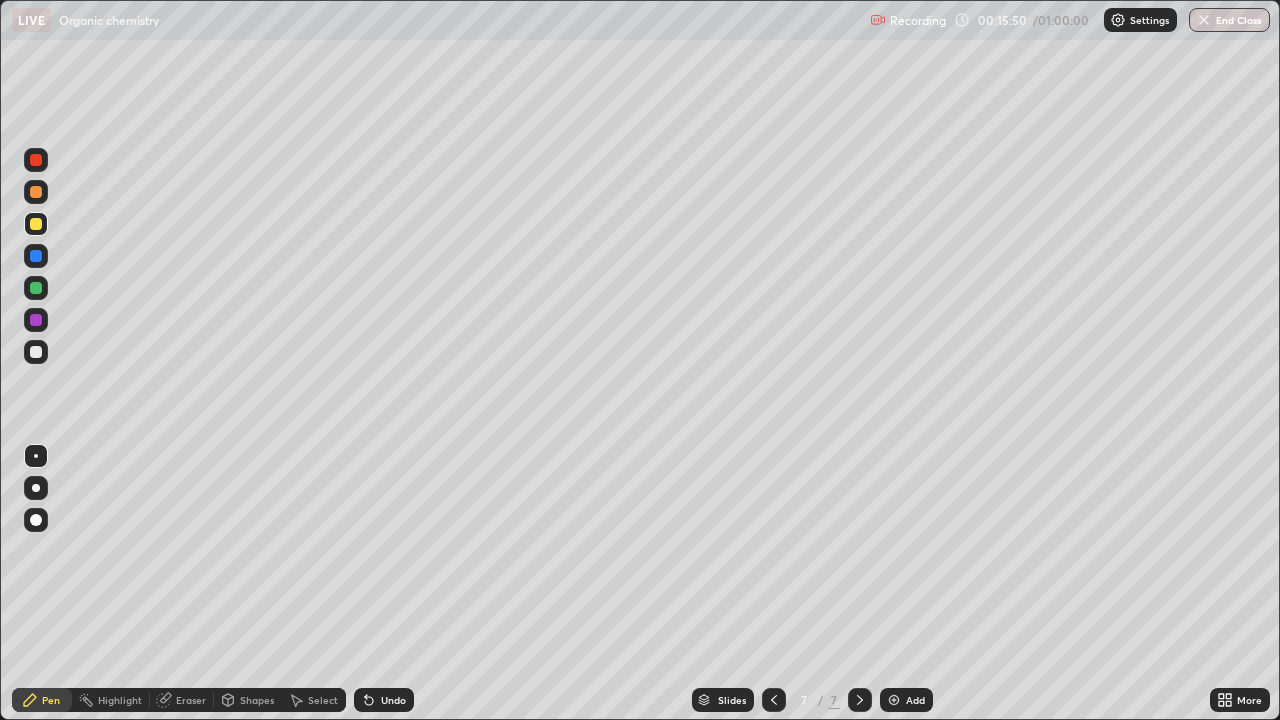 click at bounding box center (36, 352) 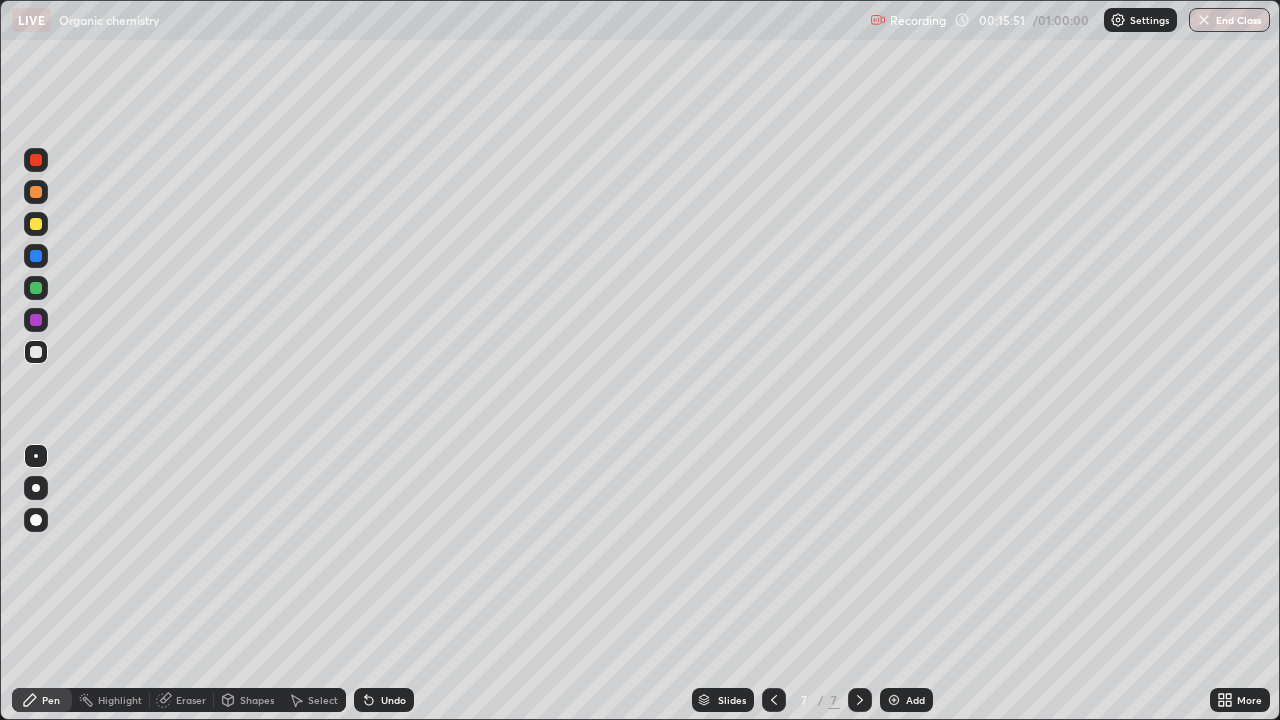 click at bounding box center [36, 352] 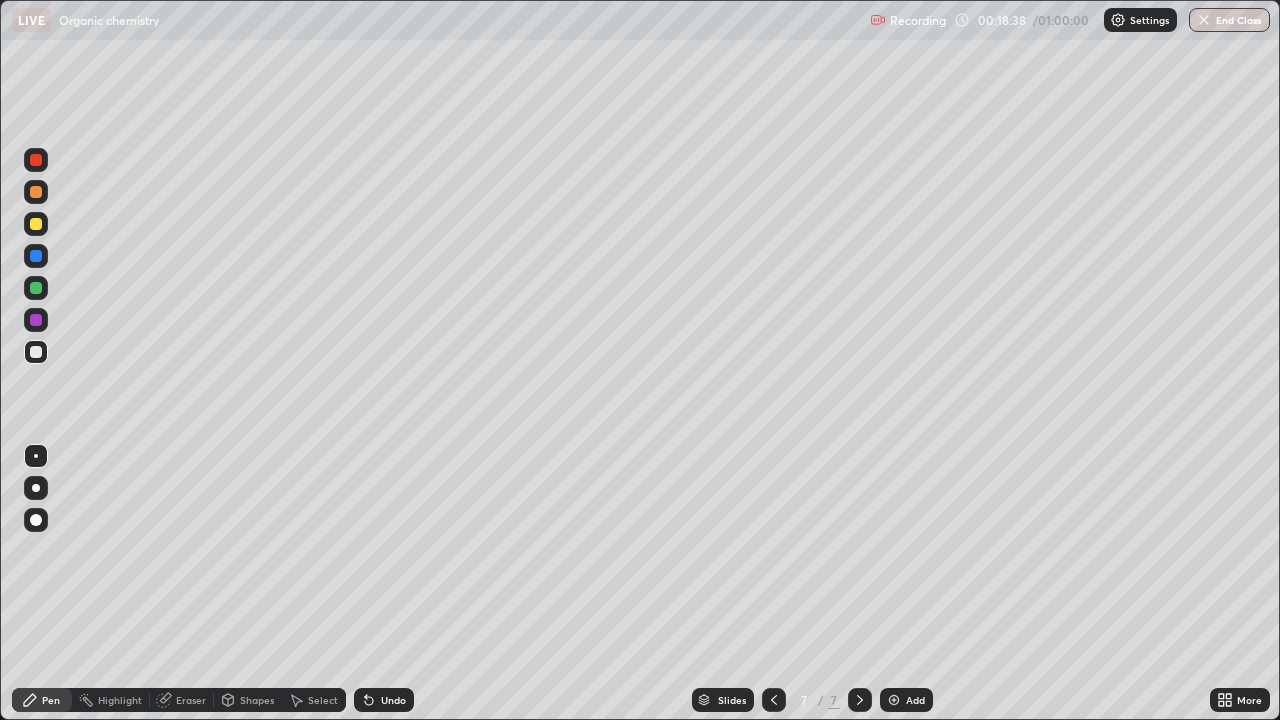 click at bounding box center (36, 288) 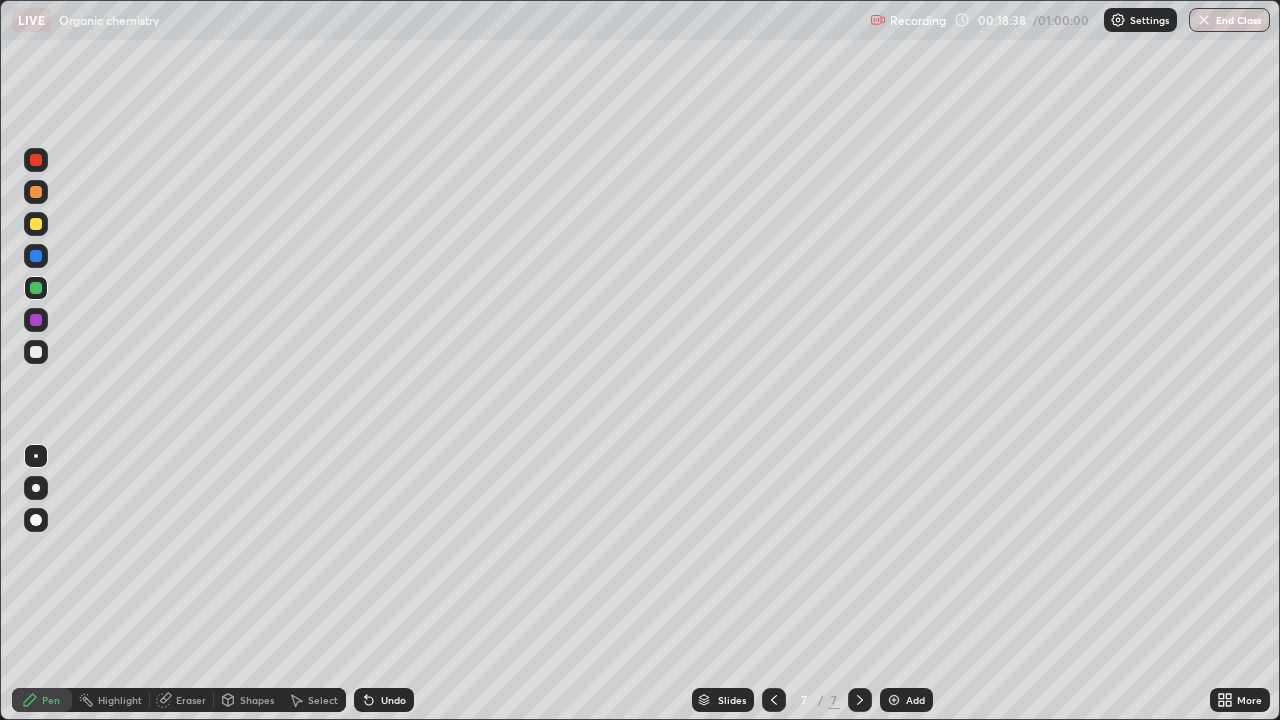click at bounding box center (36, 288) 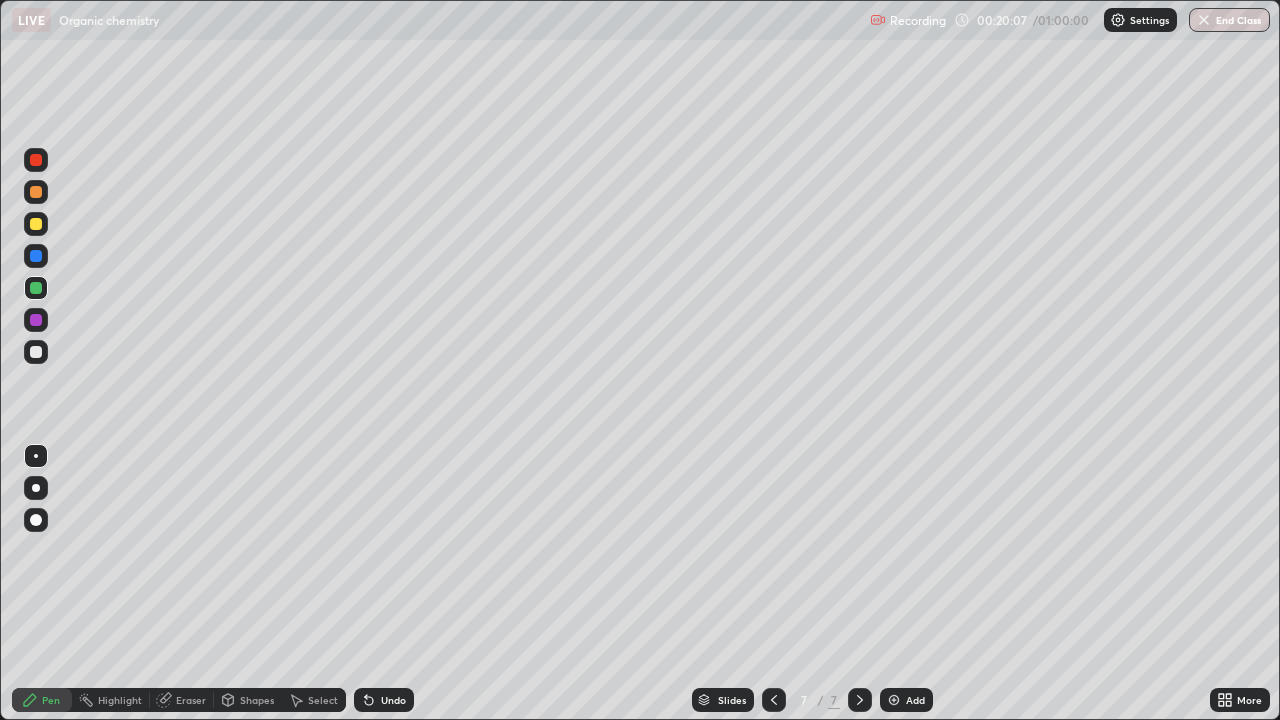 click on "Add" at bounding box center (906, 700) 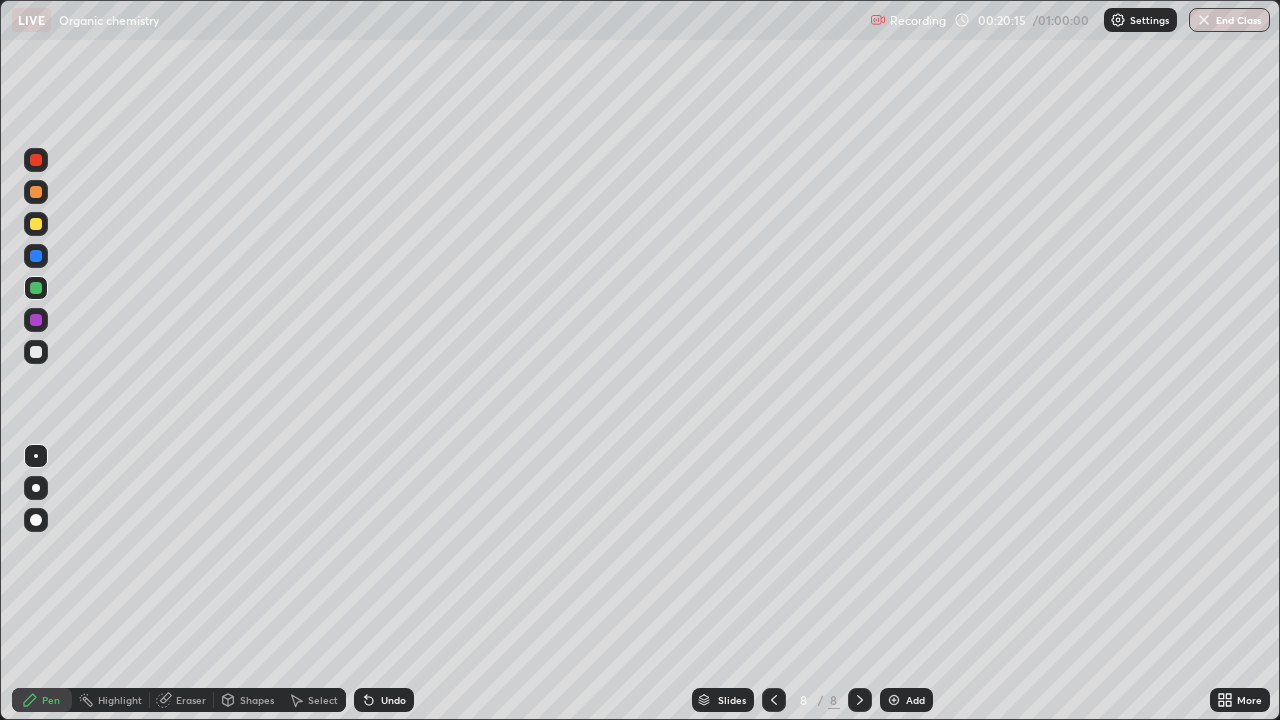 click at bounding box center (36, 288) 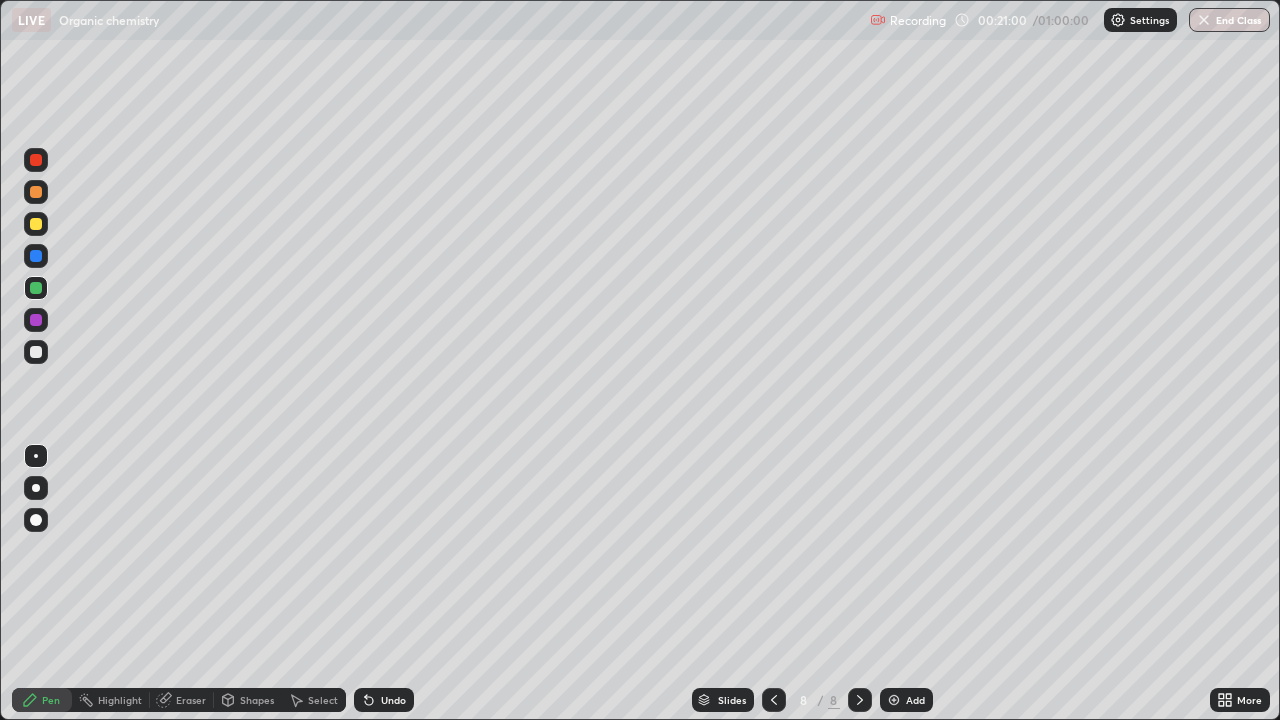 click at bounding box center (36, 352) 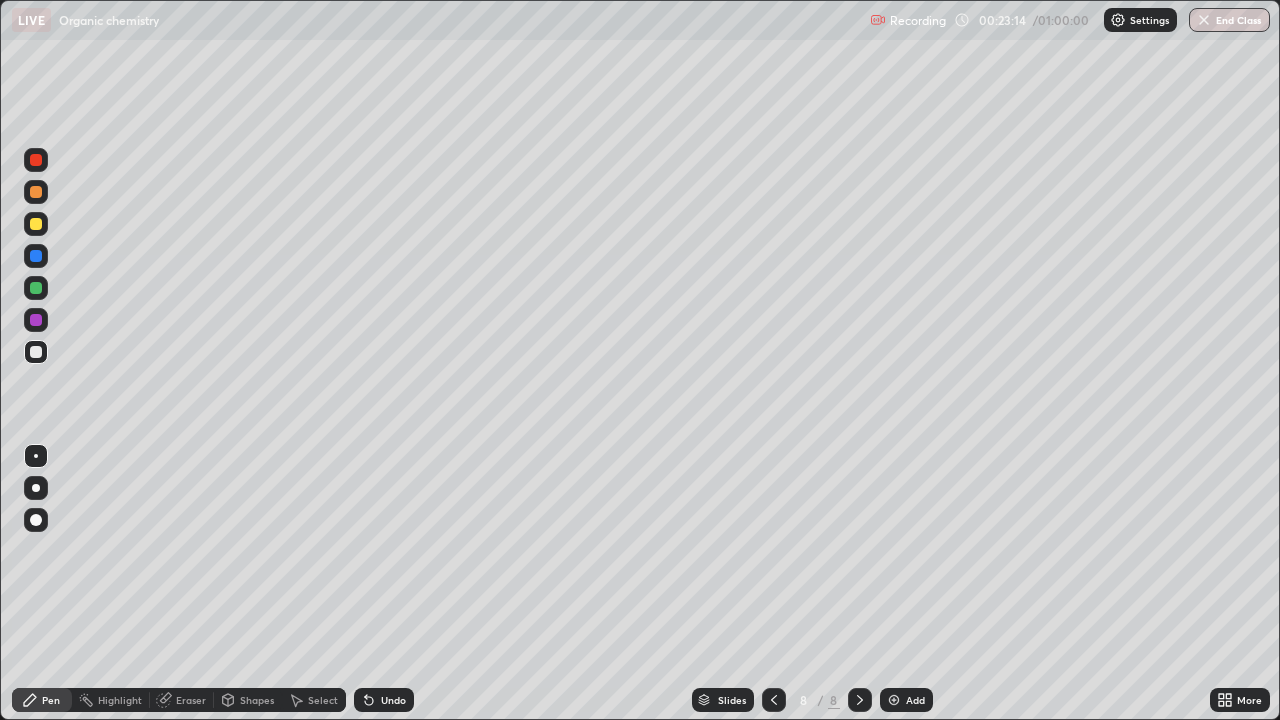 click at bounding box center [36, 224] 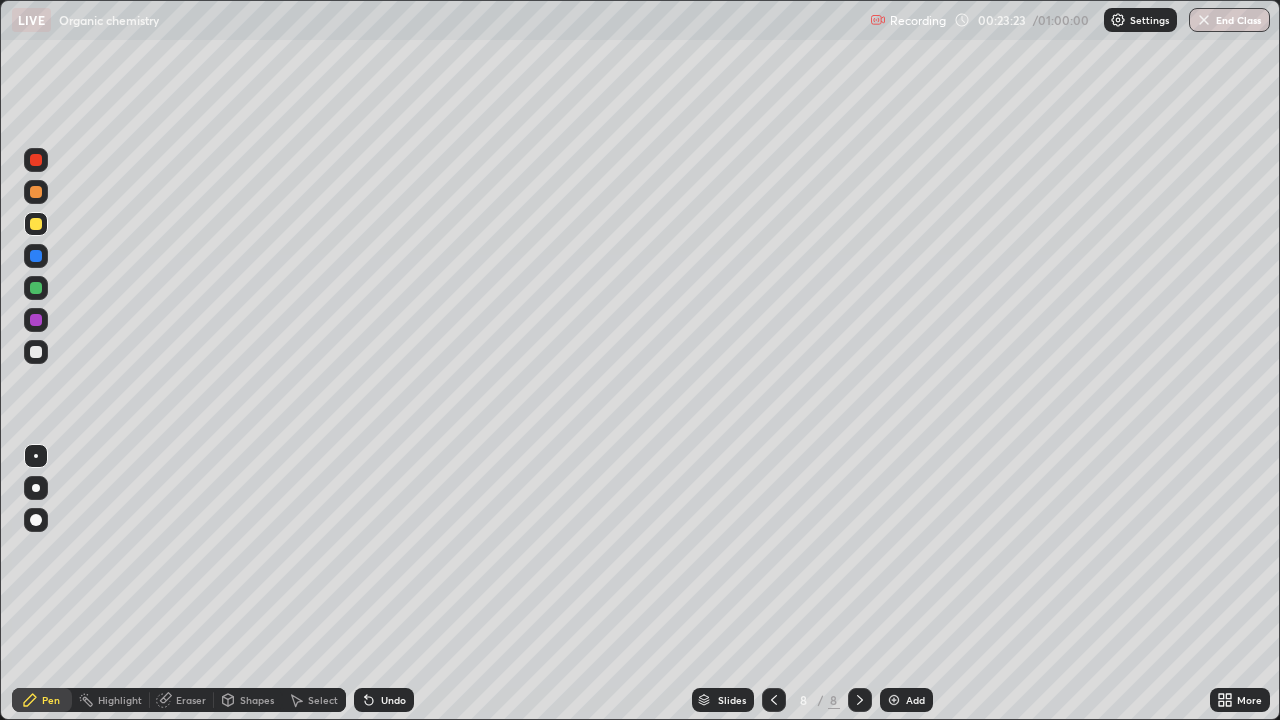 click 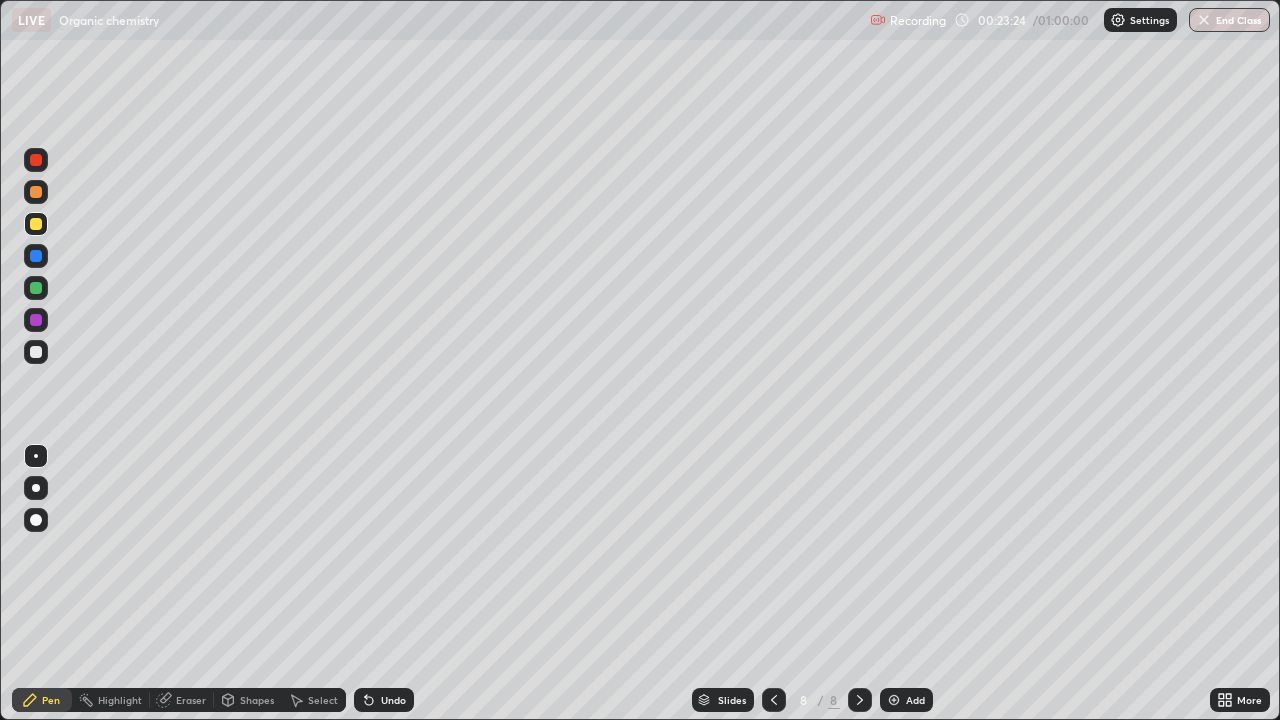 click on "Undo" at bounding box center [384, 700] 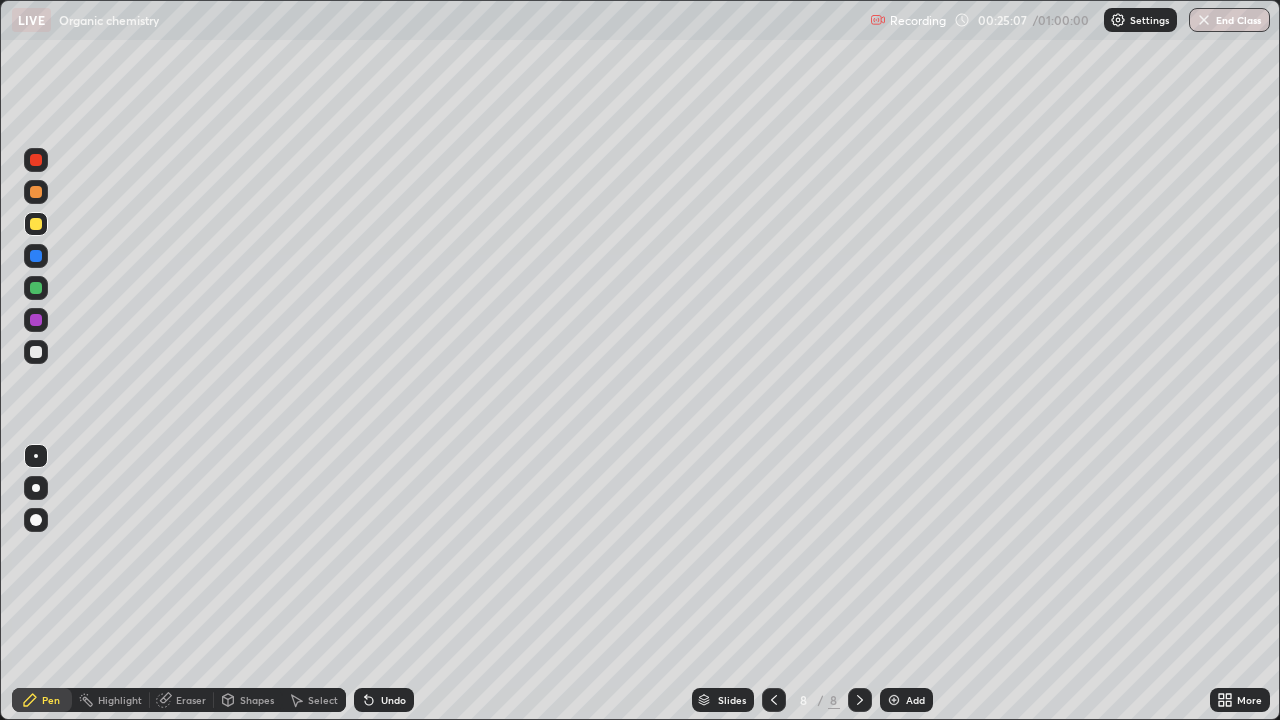 click at bounding box center [36, 192] 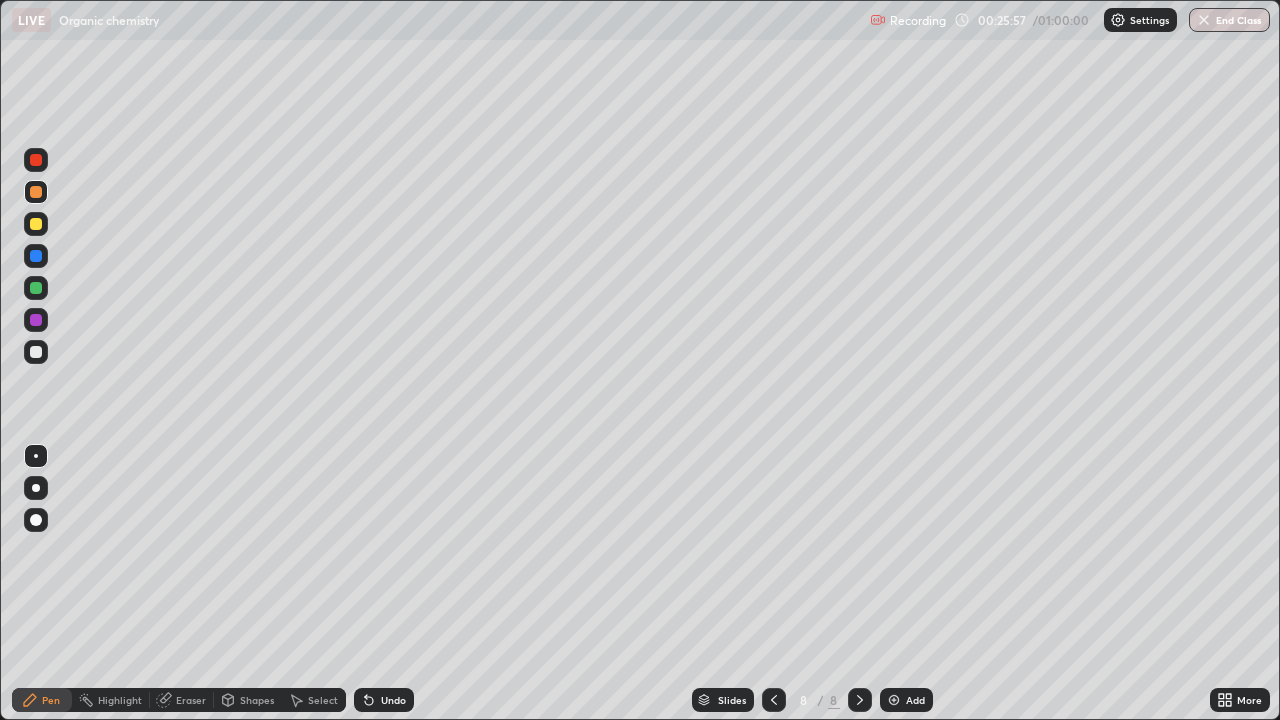 click at bounding box center (894, 700) 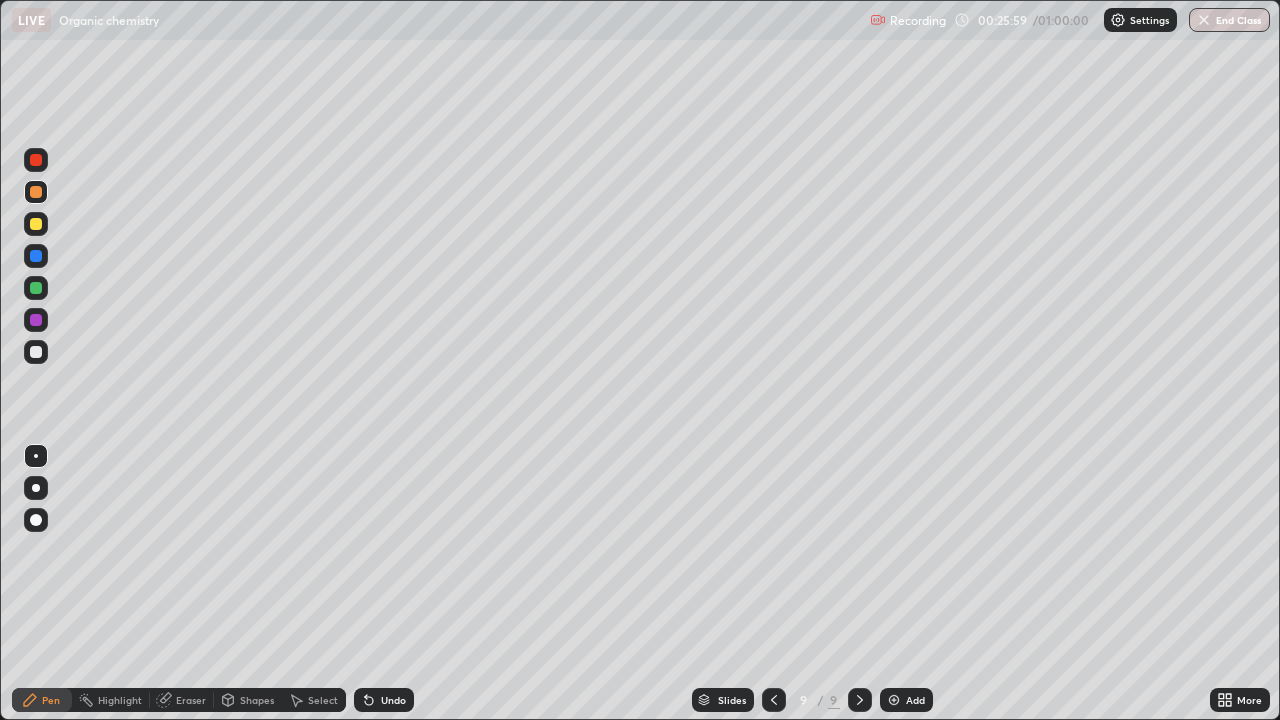 click at bounding box center [36, 224] 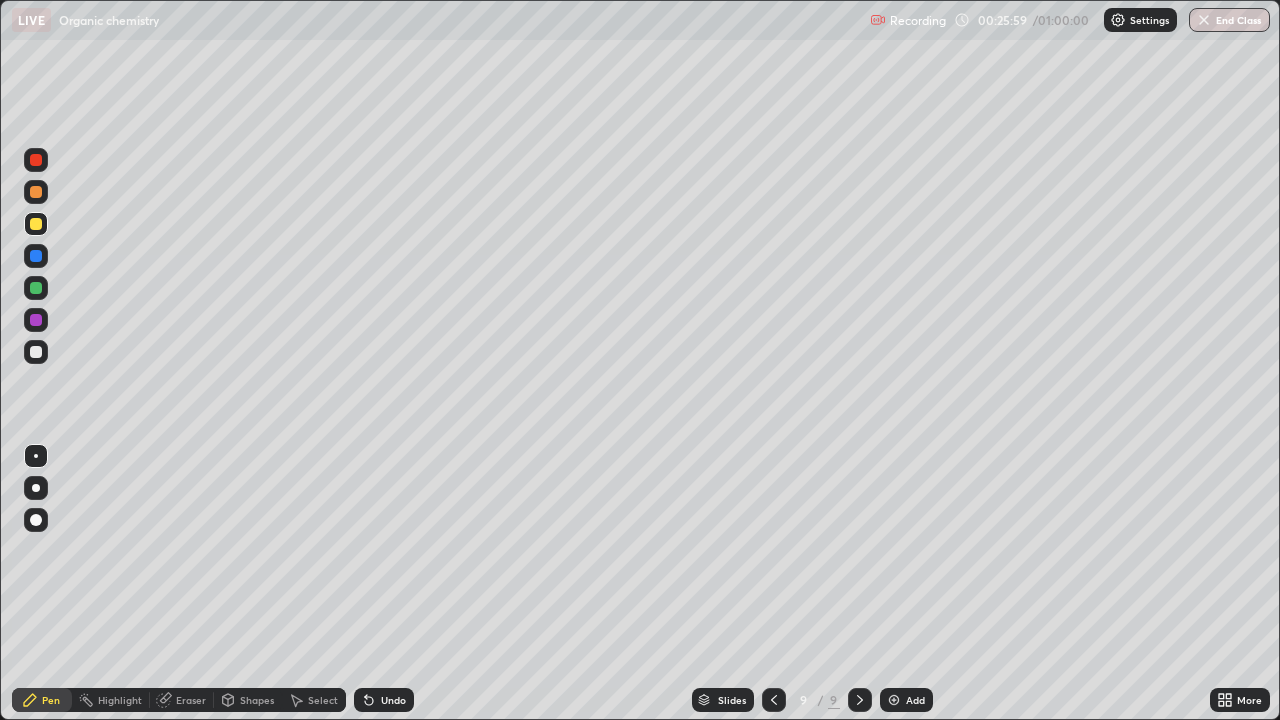 click at bounding box center (36, 224) 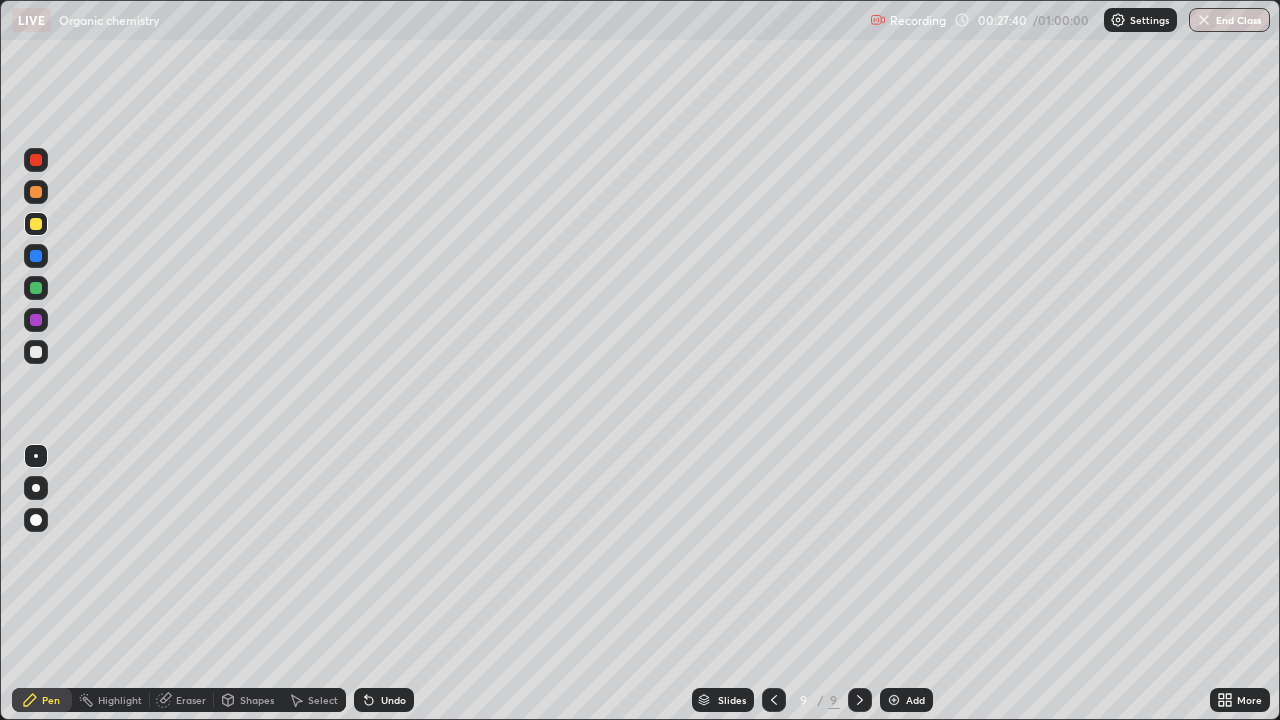 click 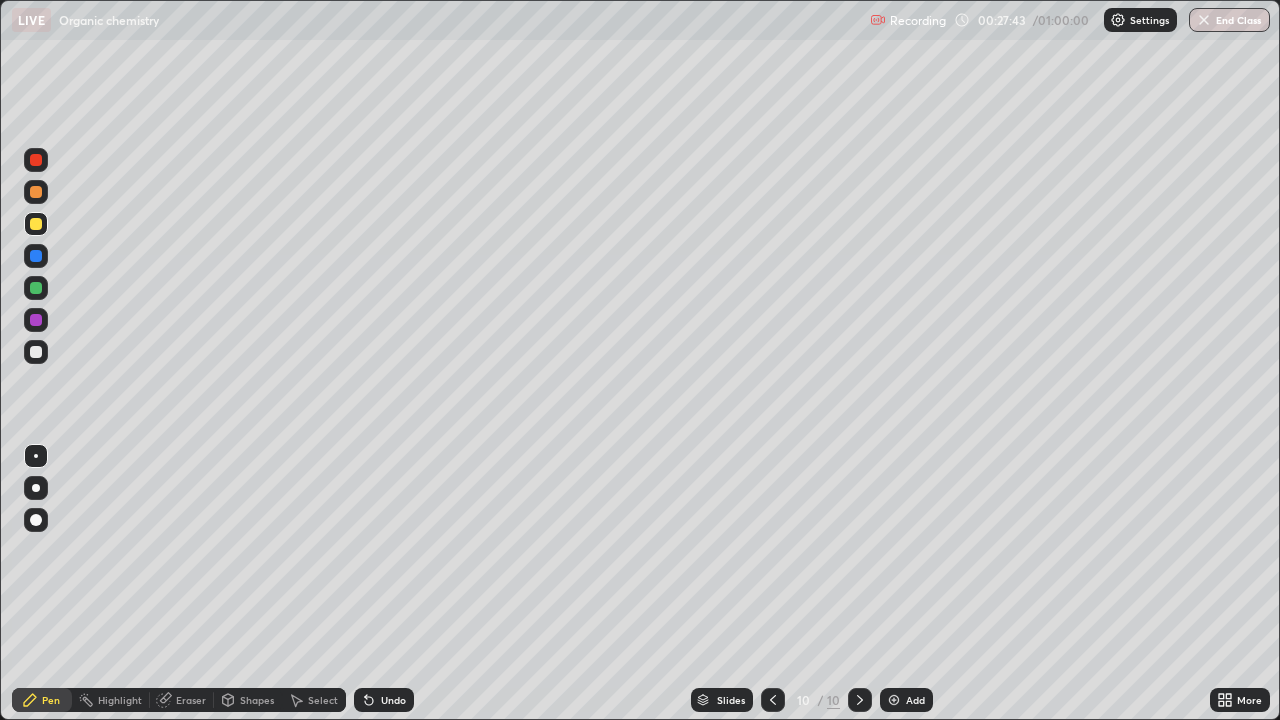 click at bounding box center (36, 288) 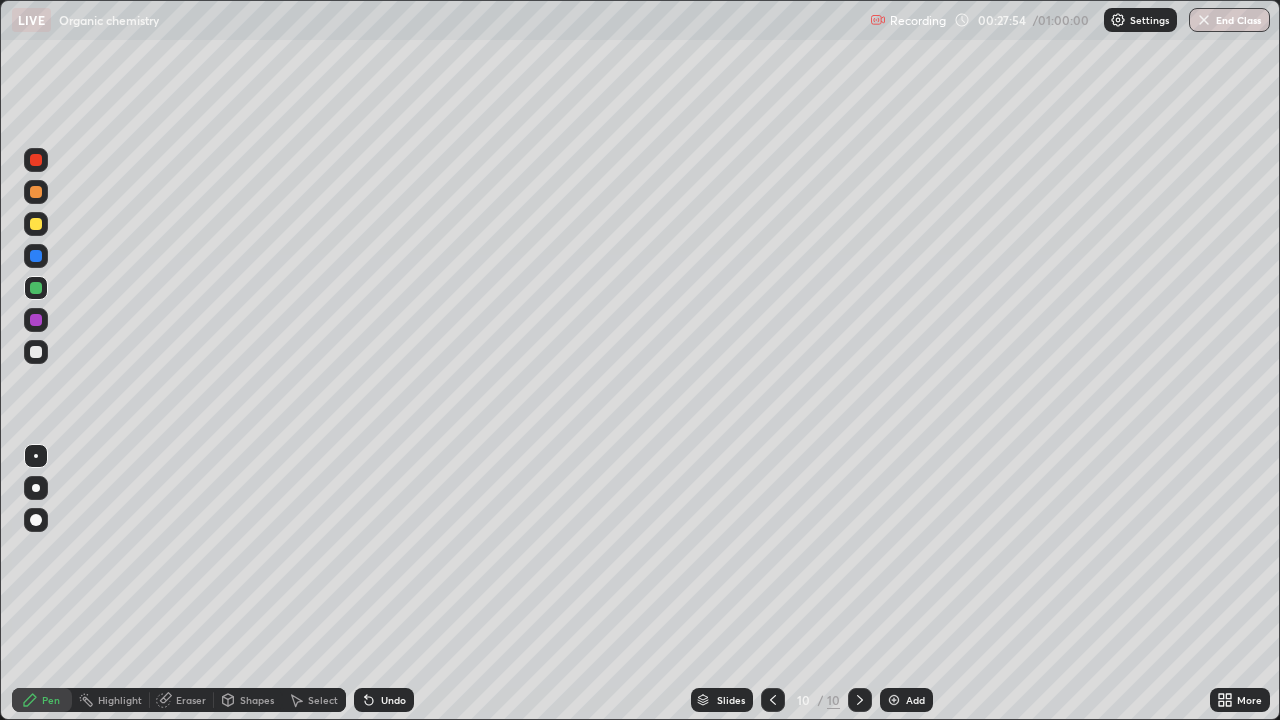 click at bounding box center [36, 352] 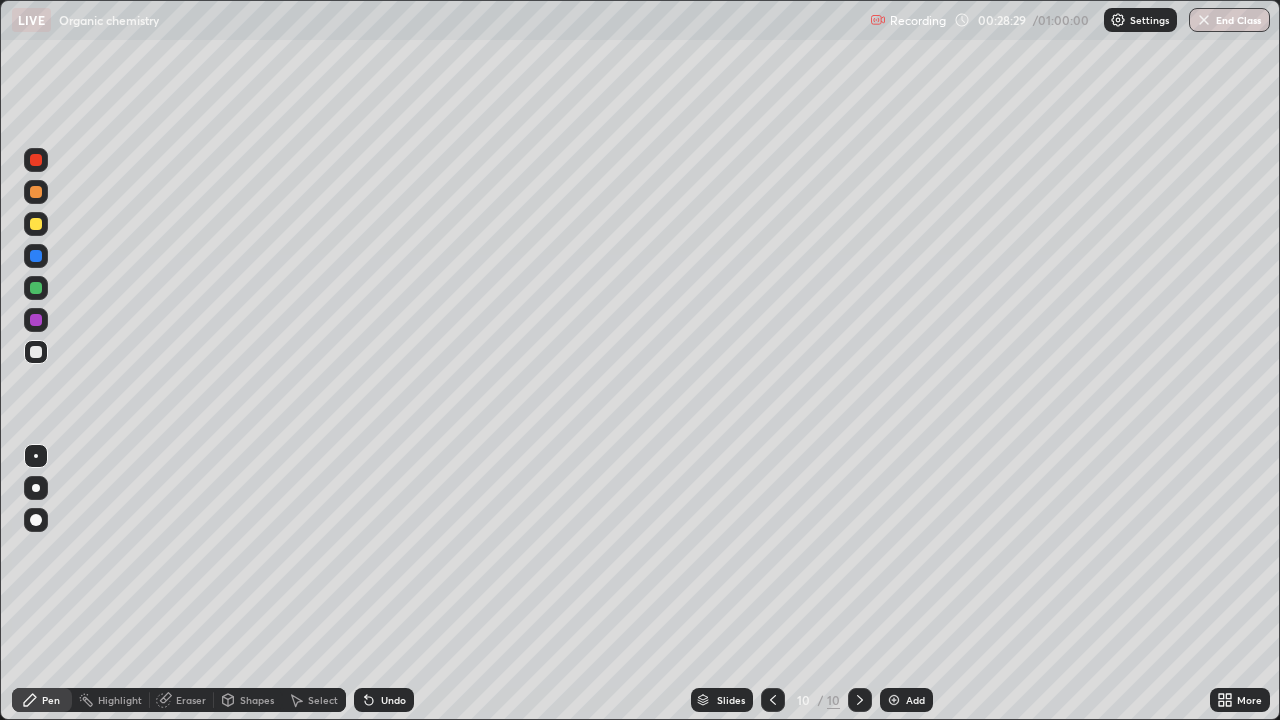 click at bounding box center (36, 224) 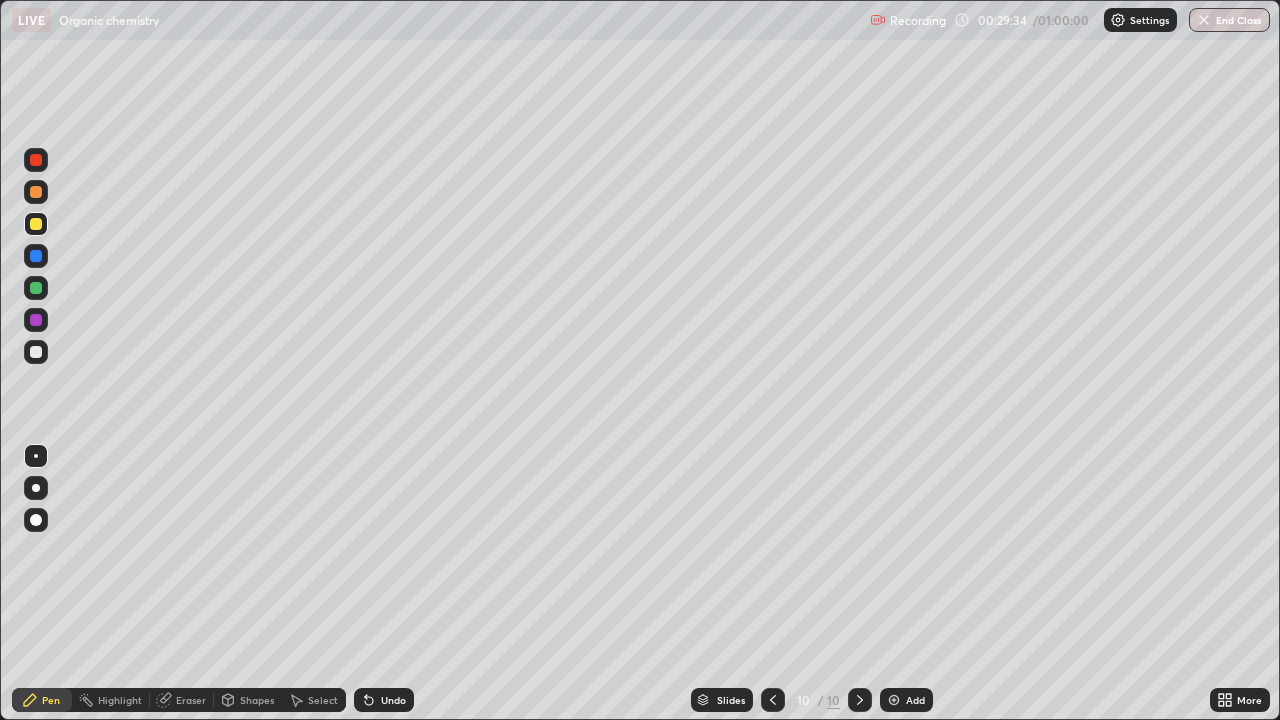 click 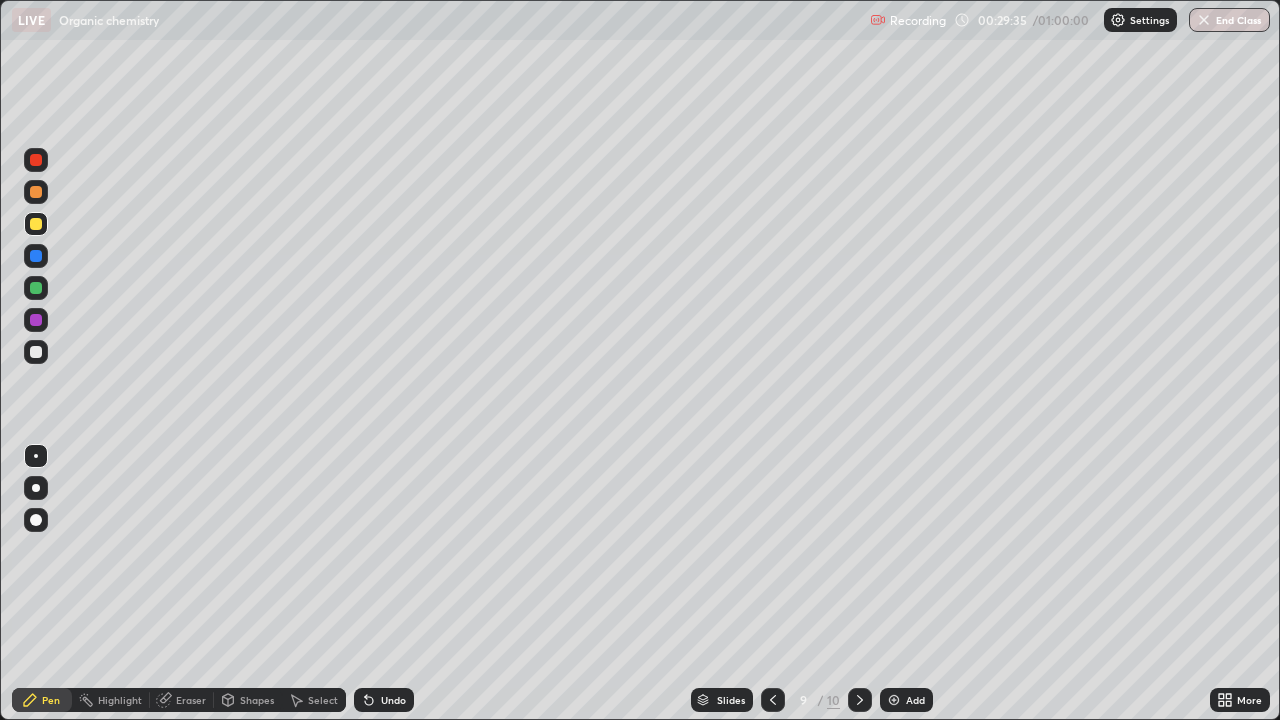 click at bounding box center [773, 700] 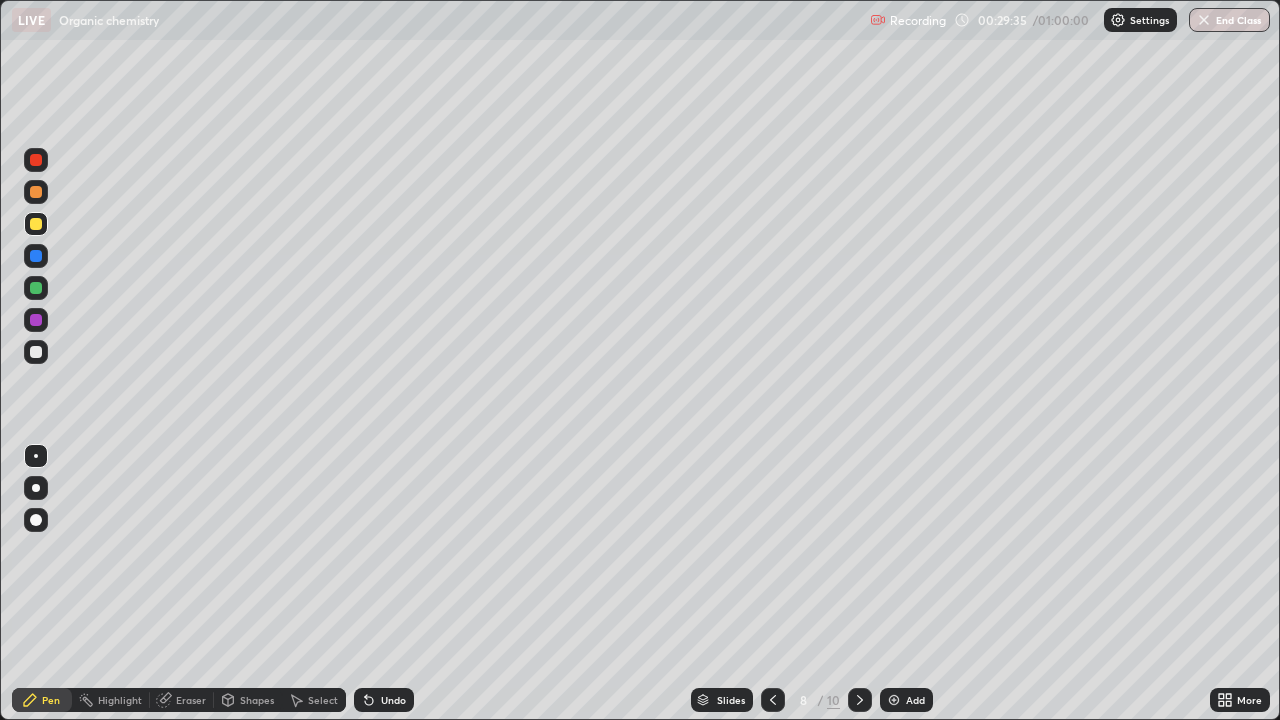 click 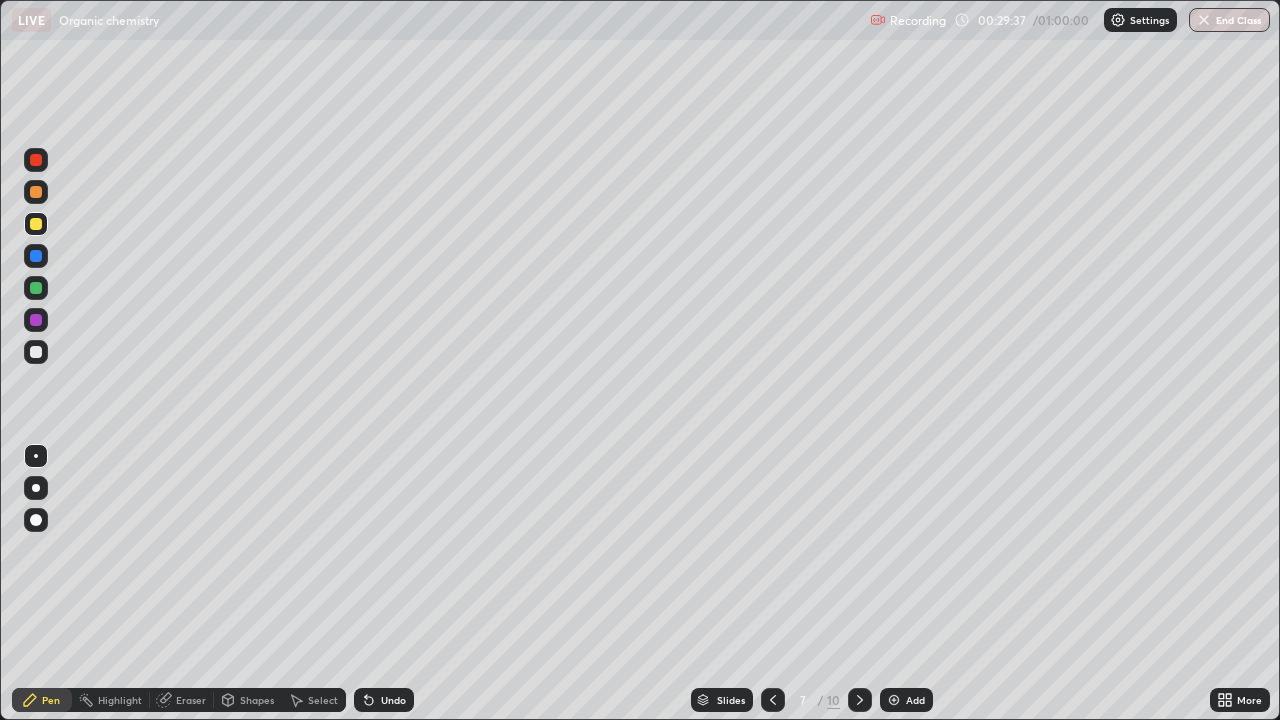 click 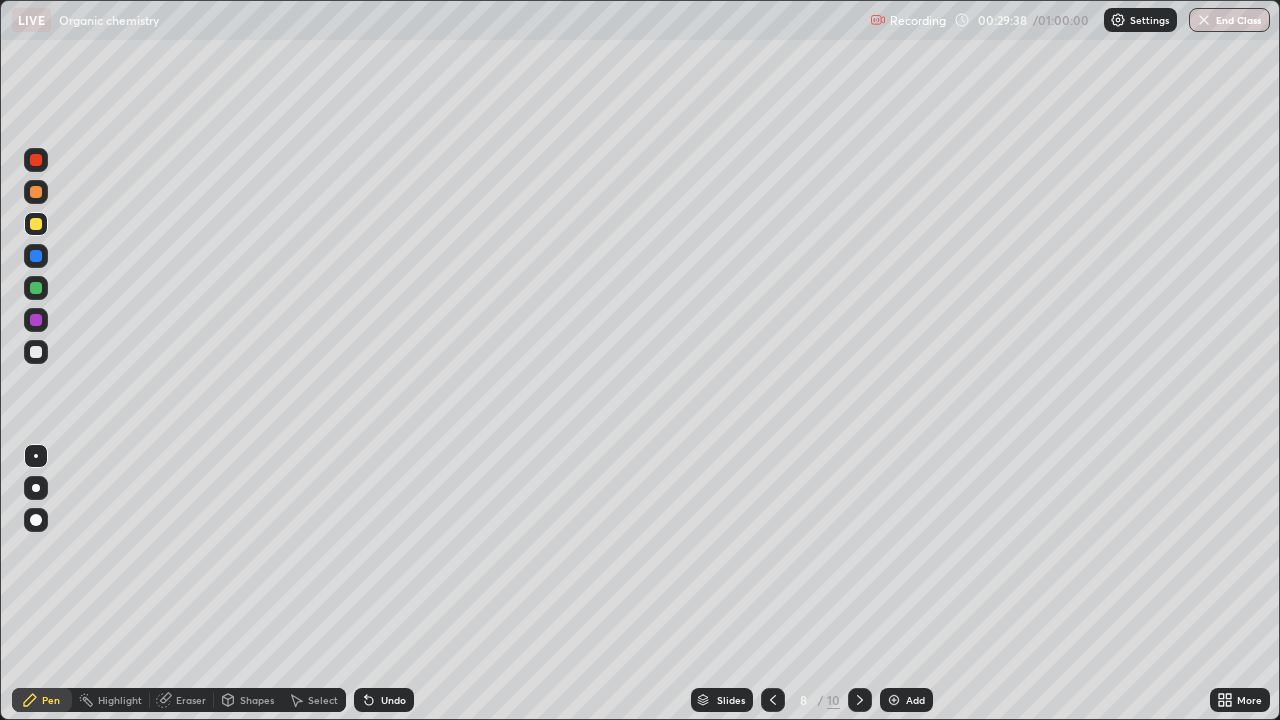 click 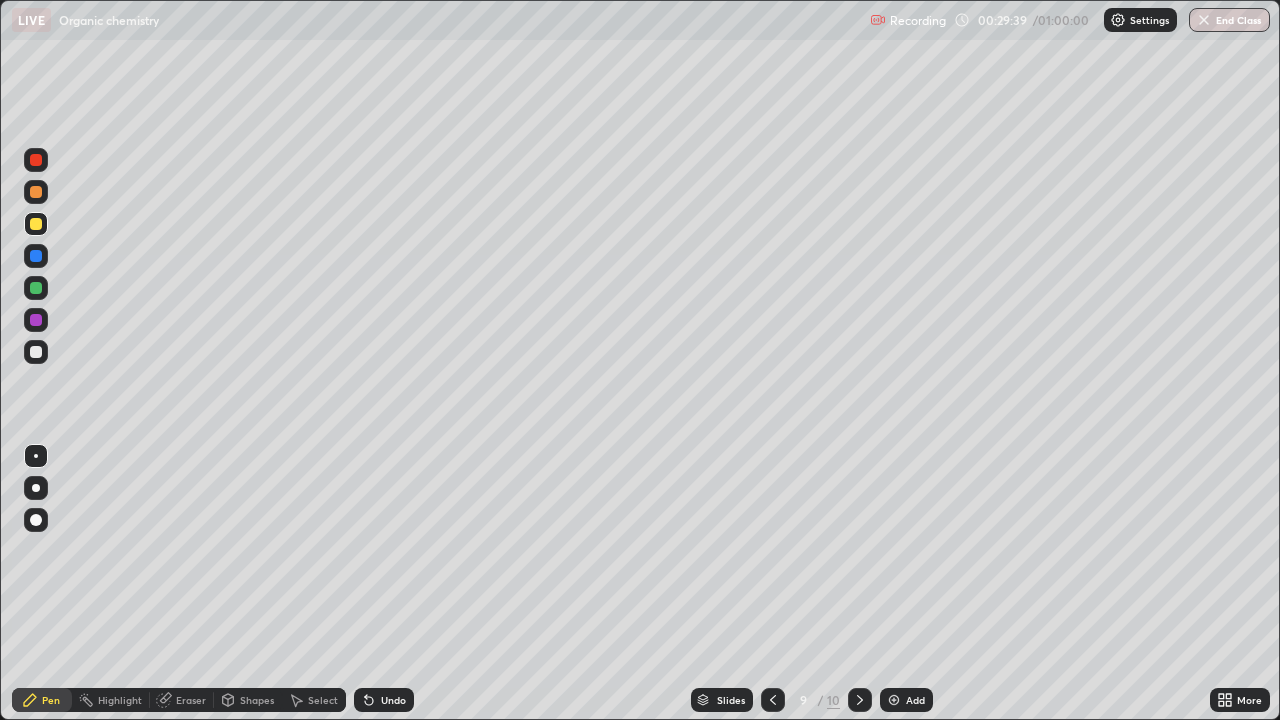click 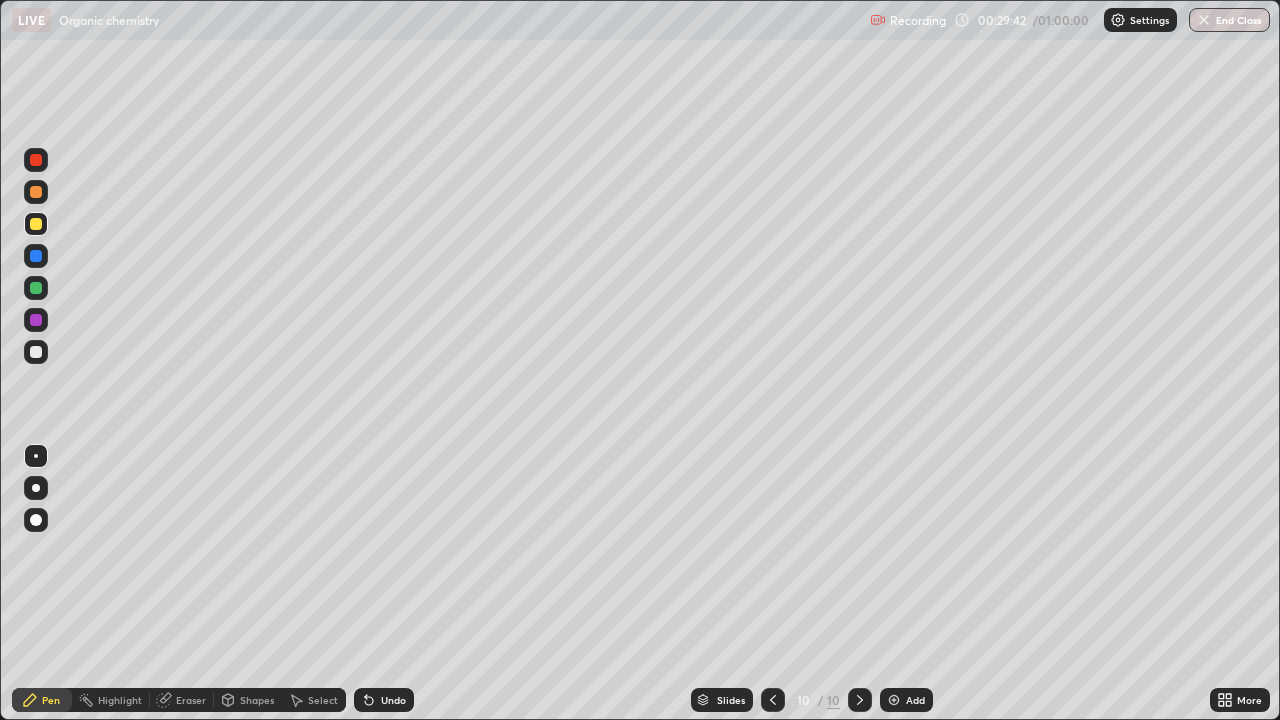 click 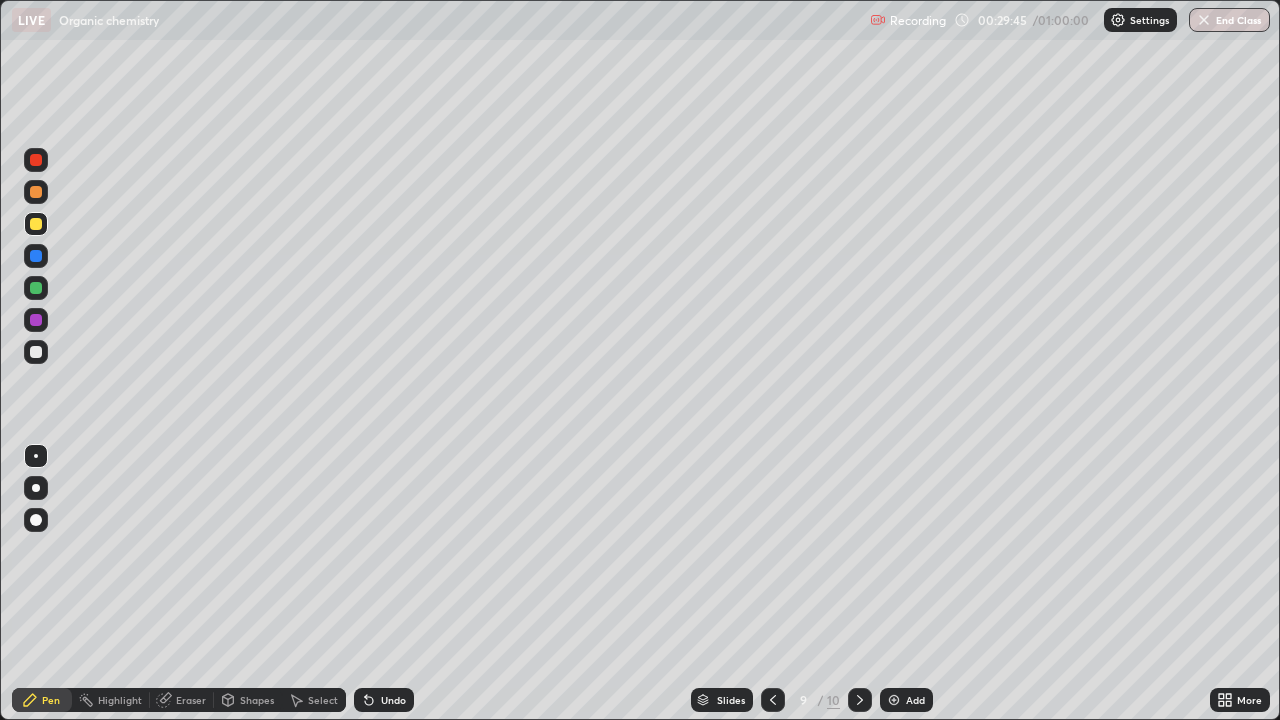 click 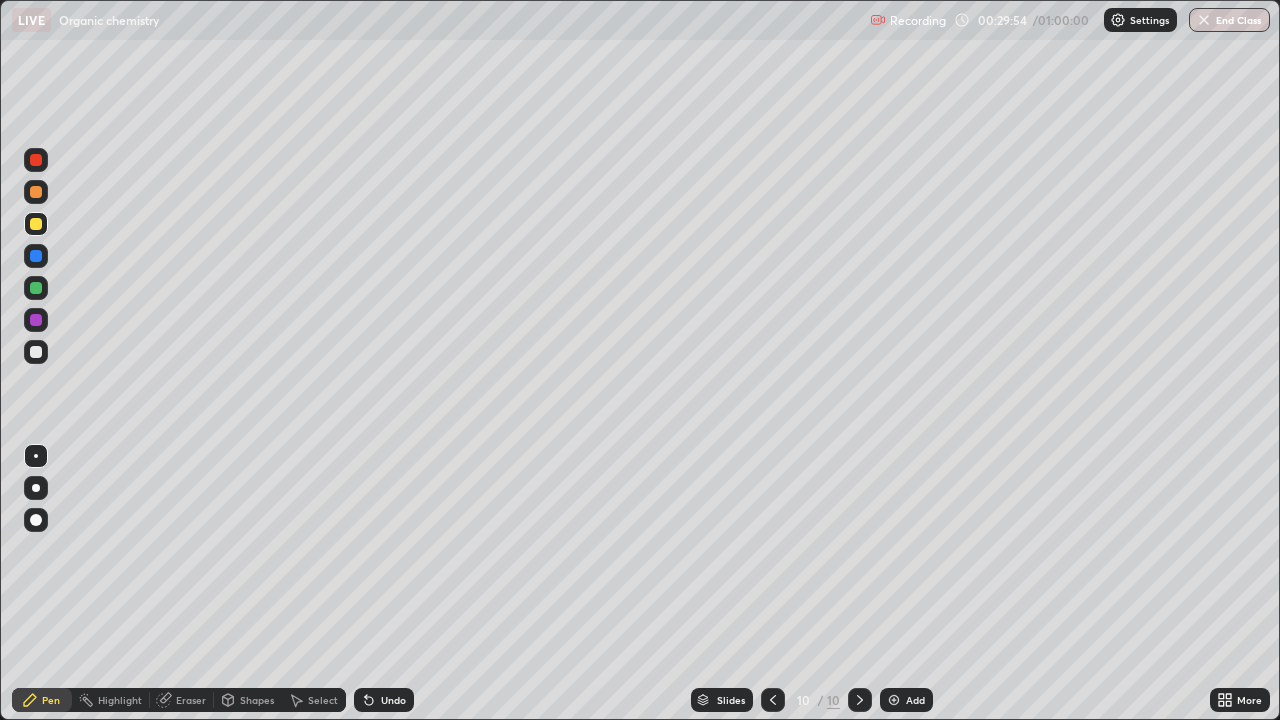 click at bounding box center [36, 352] 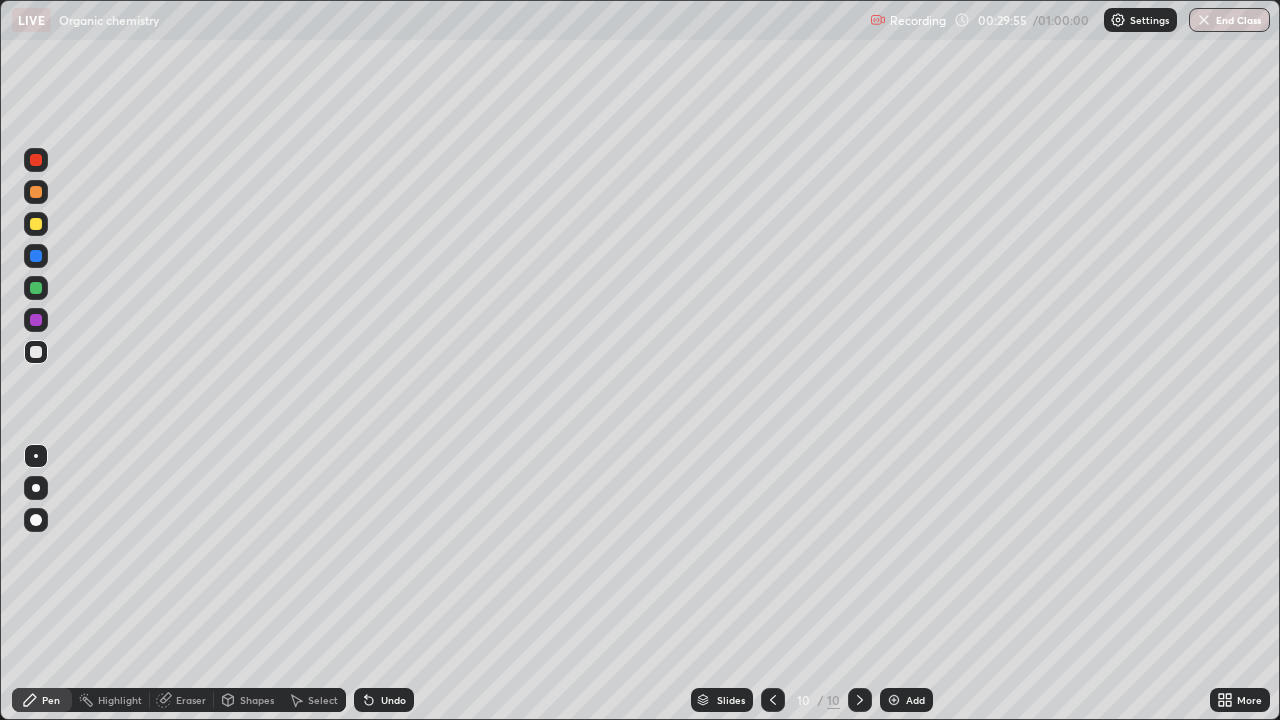 click at bounding box center (36, 352) 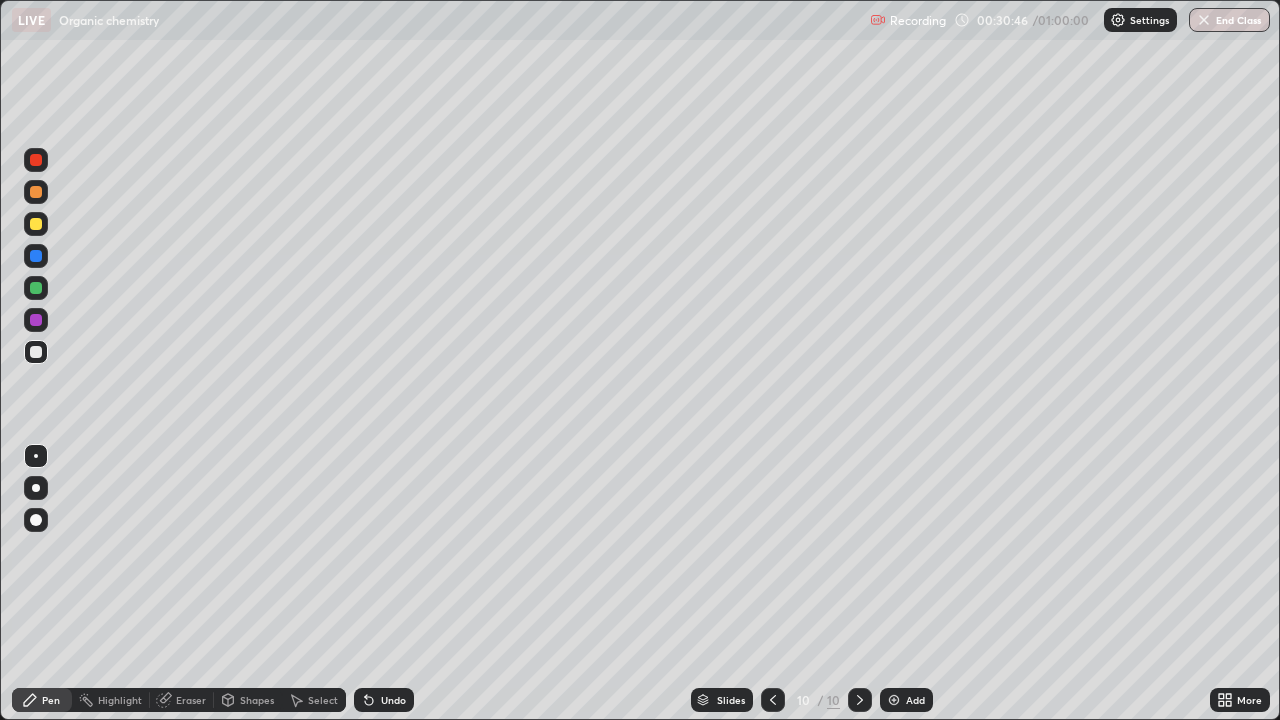 click at bounding box center [36, 224] 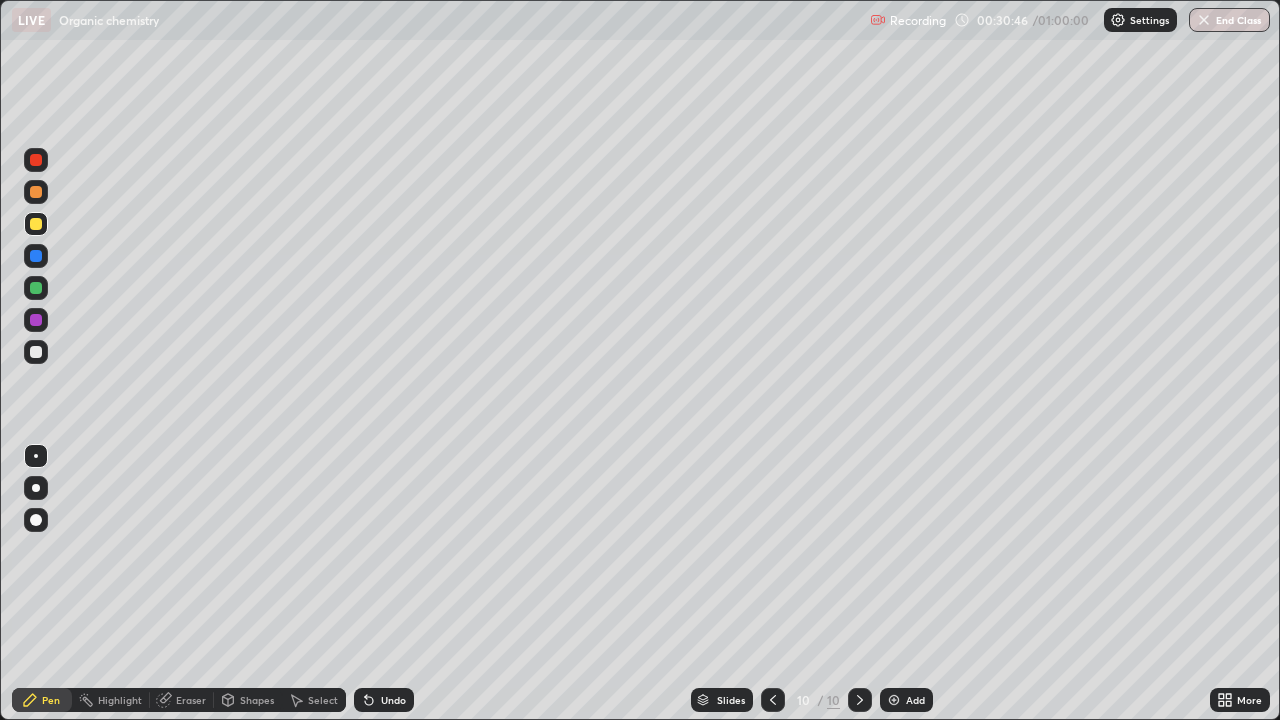 click at bounding box center (36, 224) 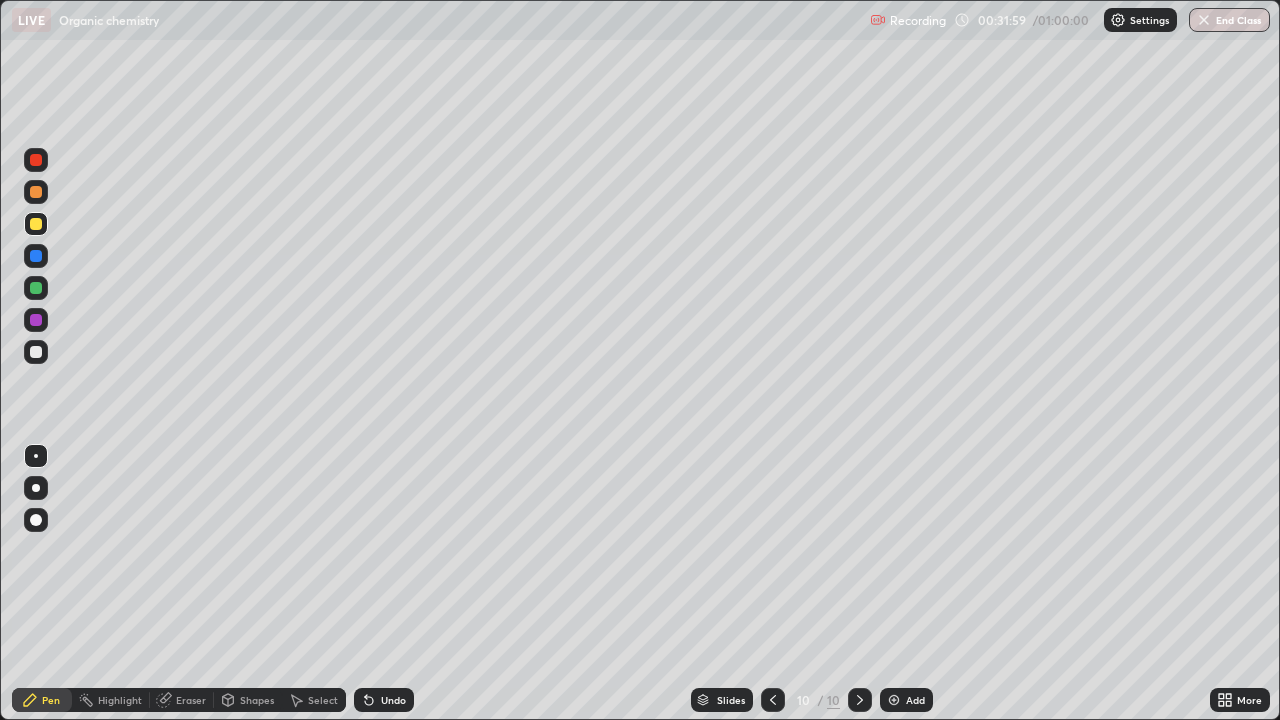click on "Slides" at bounding box center (722, 700) 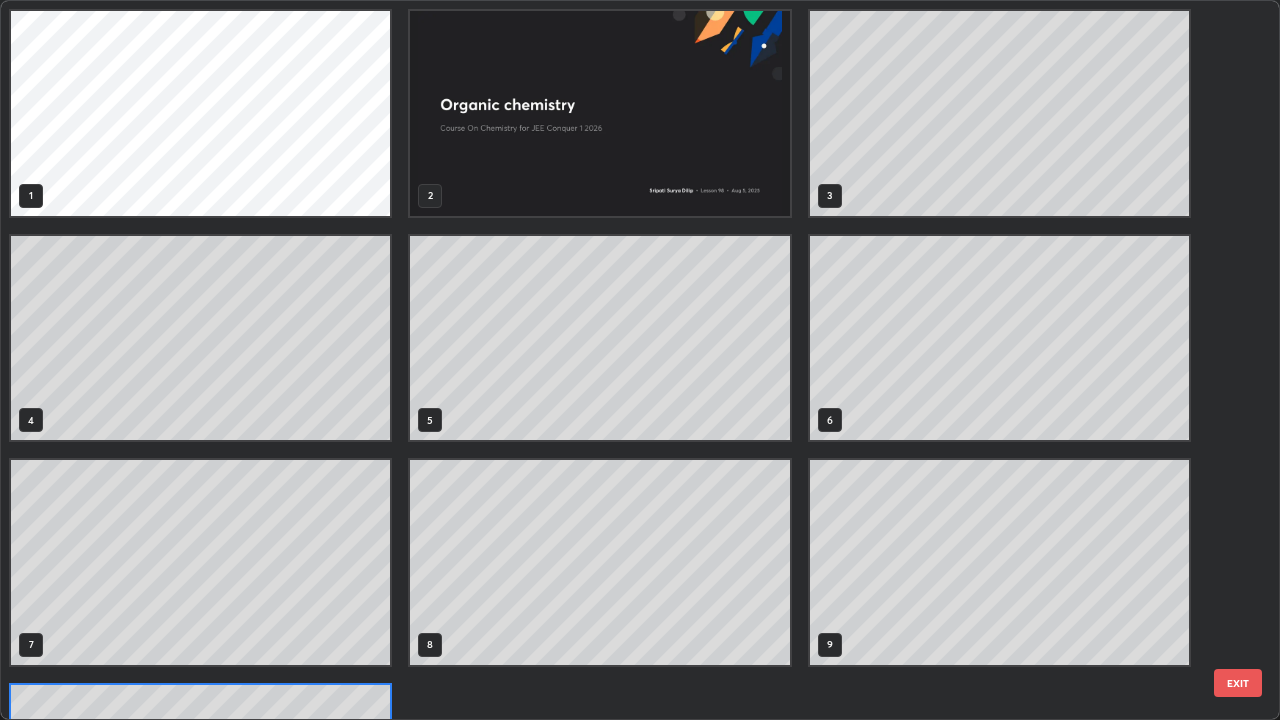 scroll, scrollTop: 180, scrollLeft: 0, axis: vertical 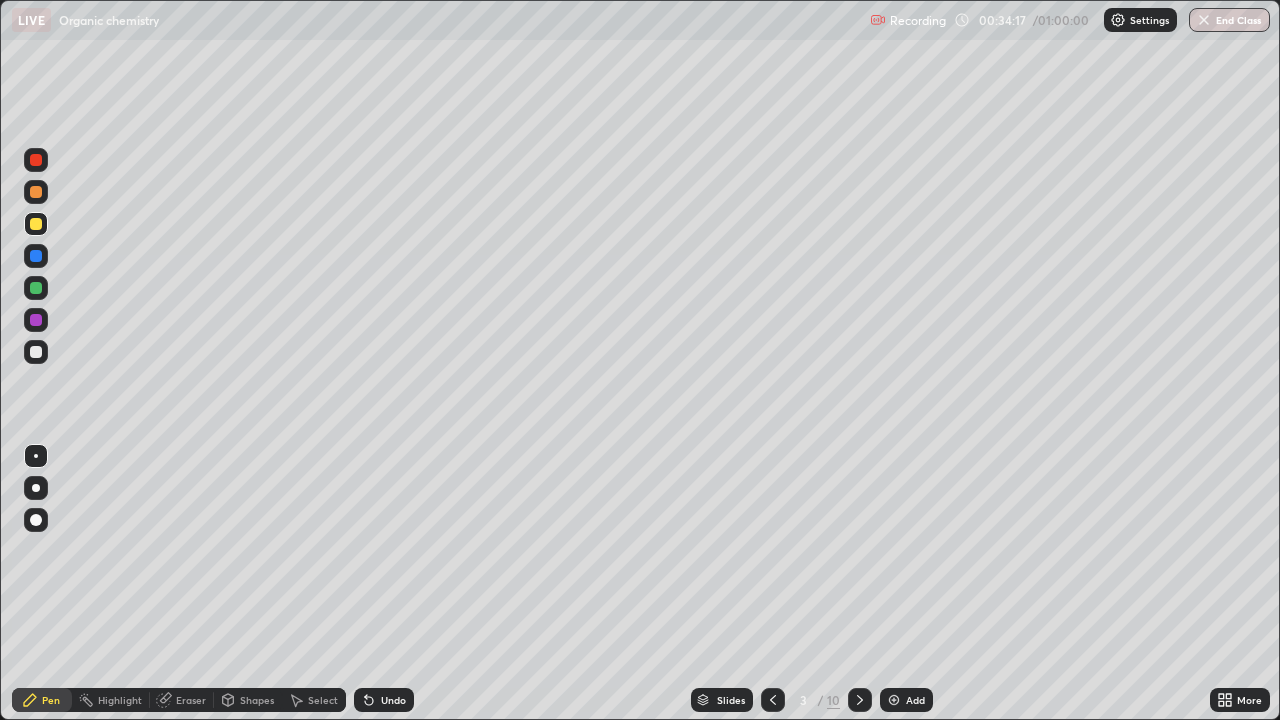 click 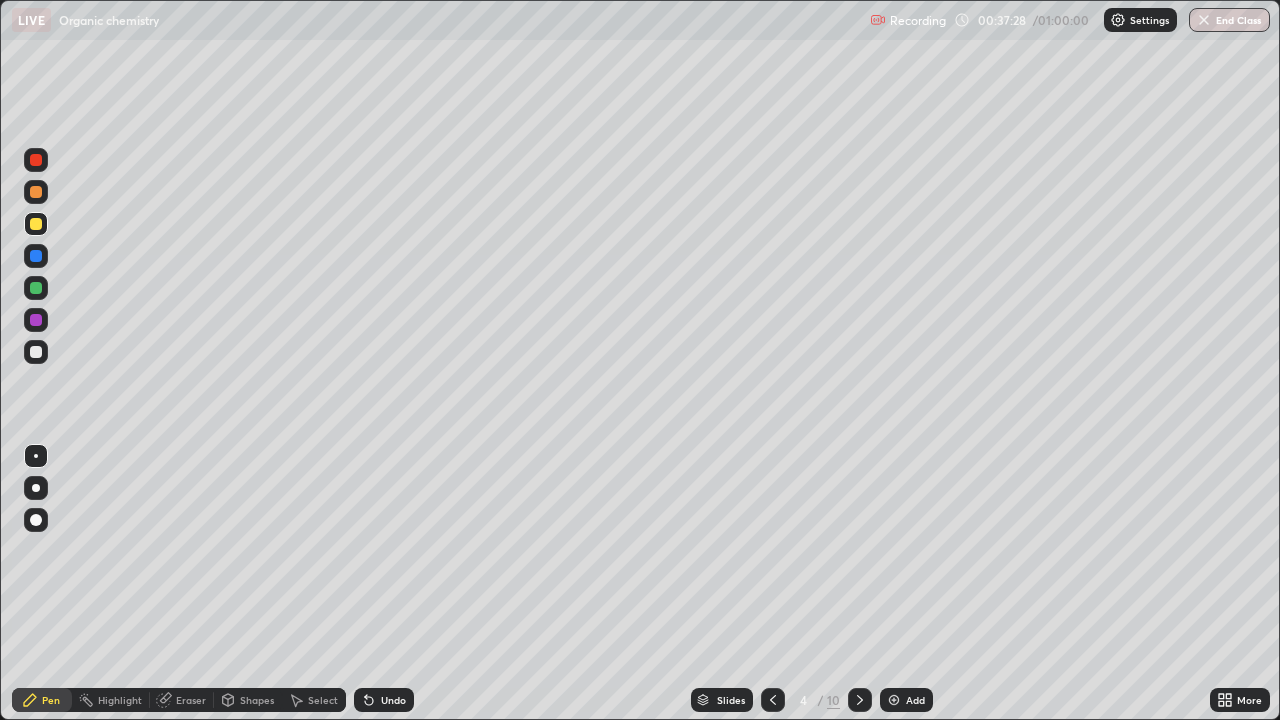 click 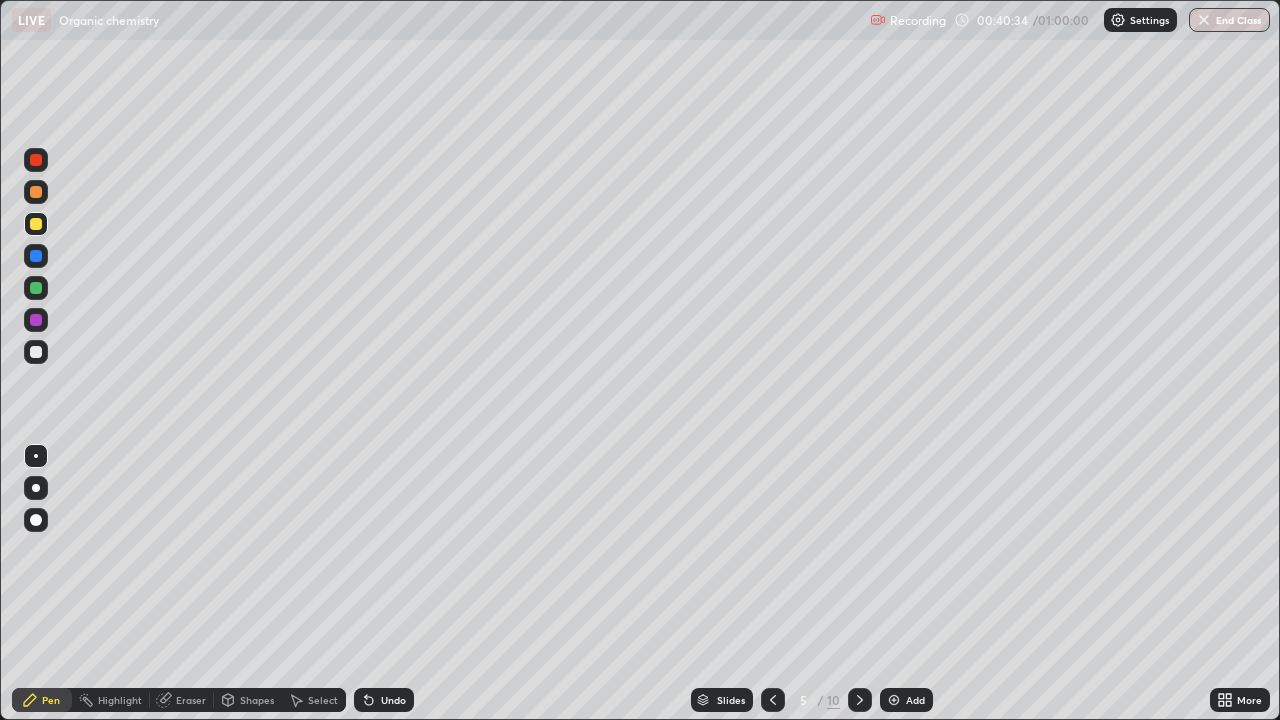 click at bounding box center [860, 700] 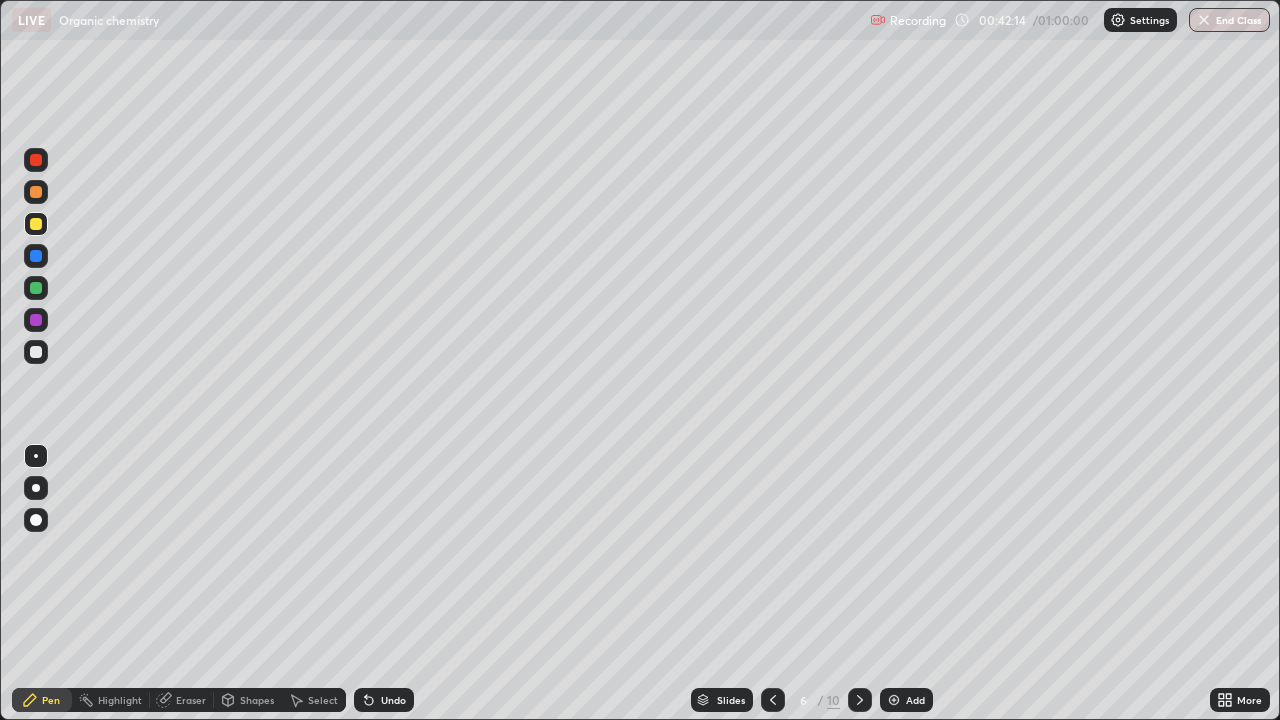 click at bounding box center [860, 700] 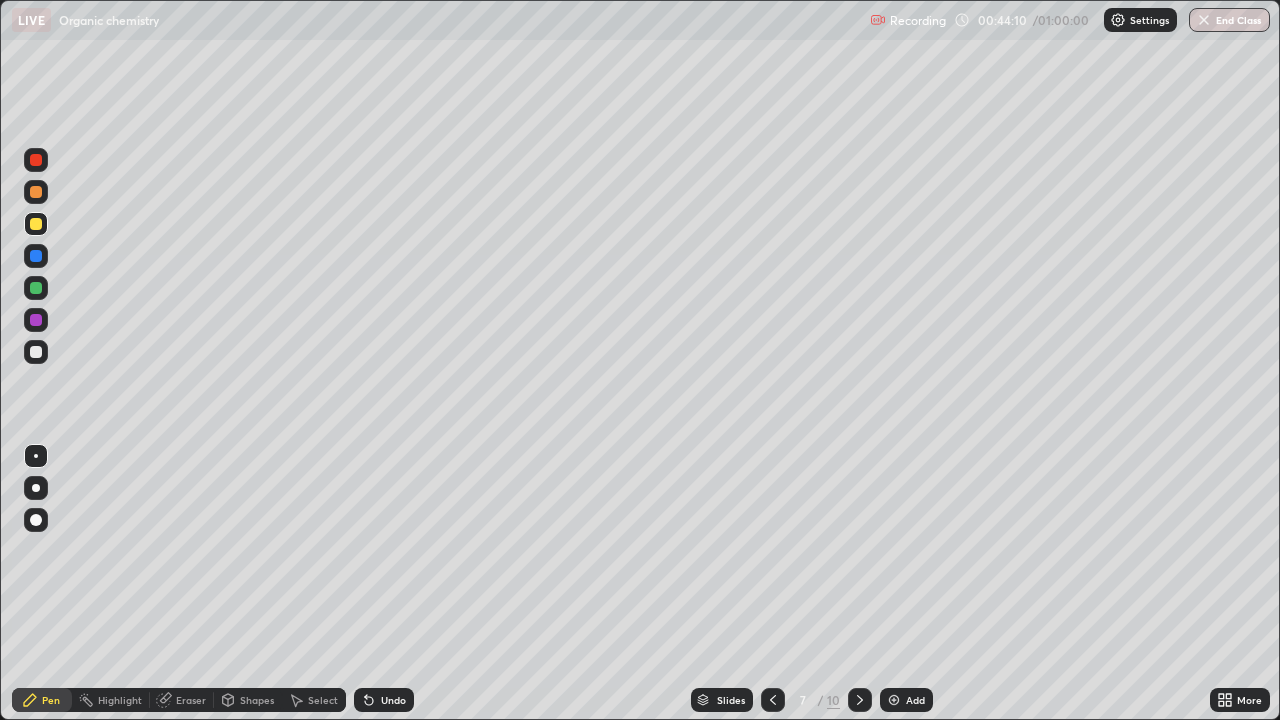click 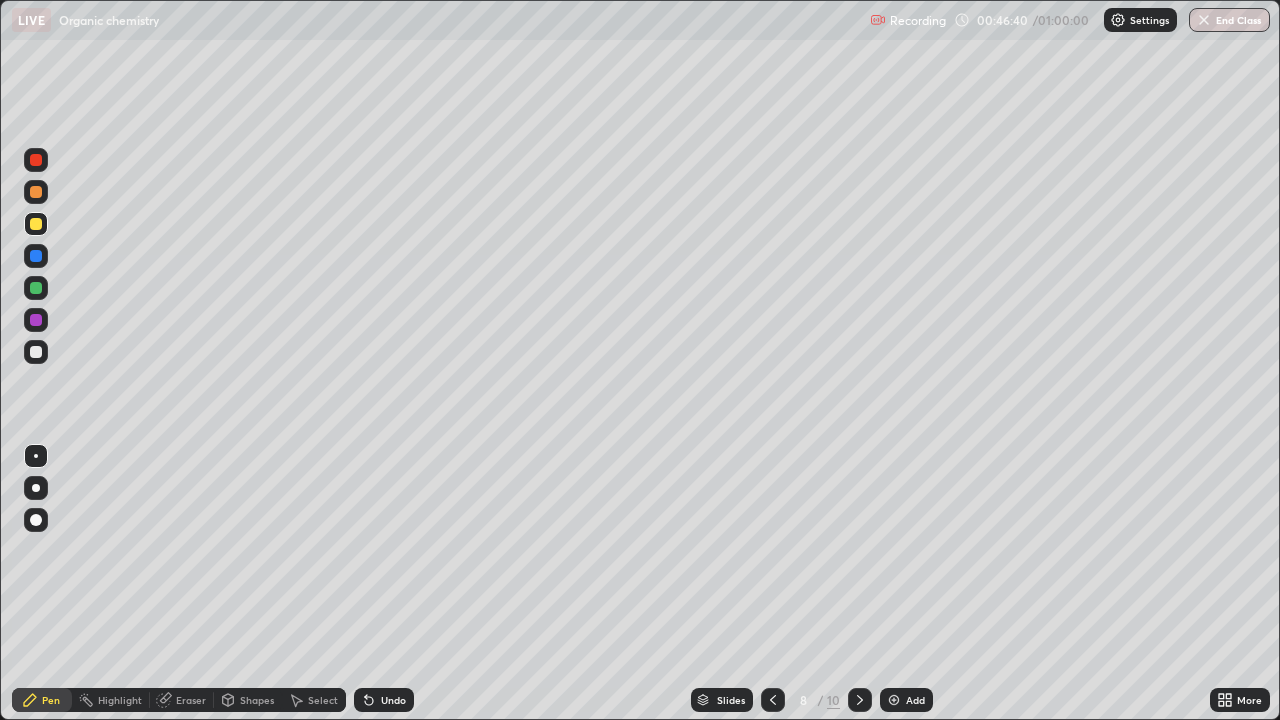 click 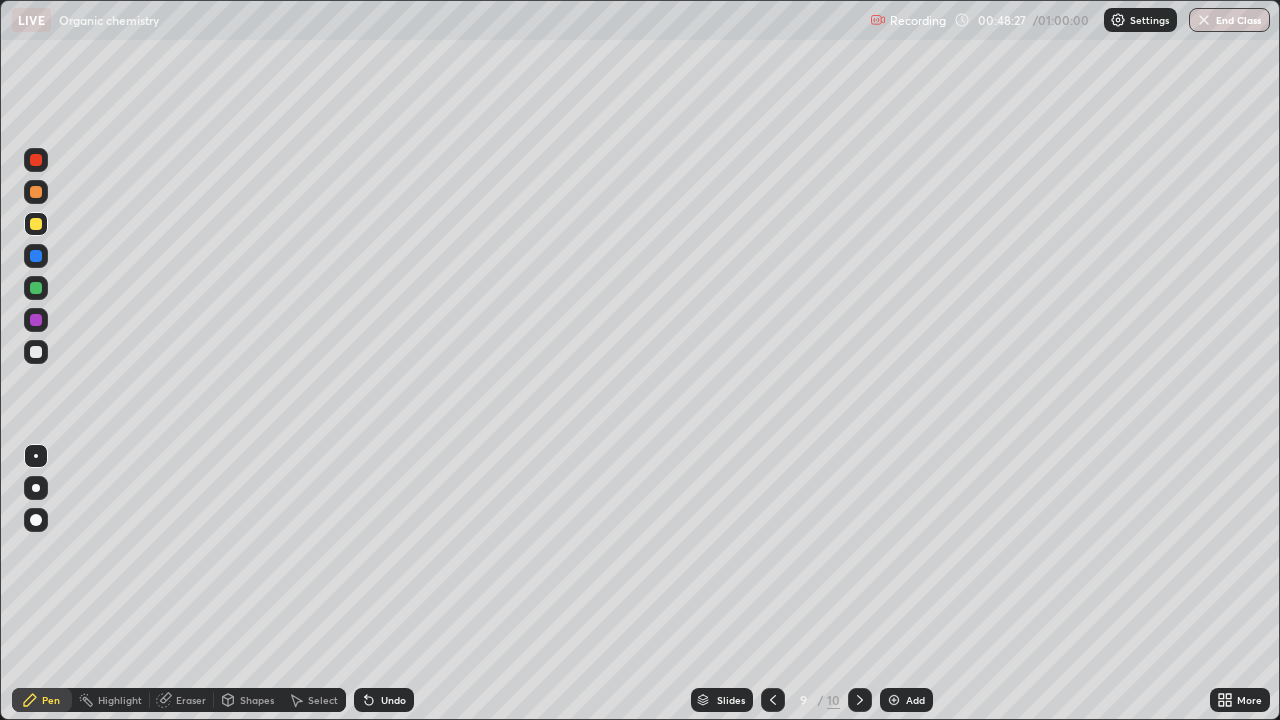 click 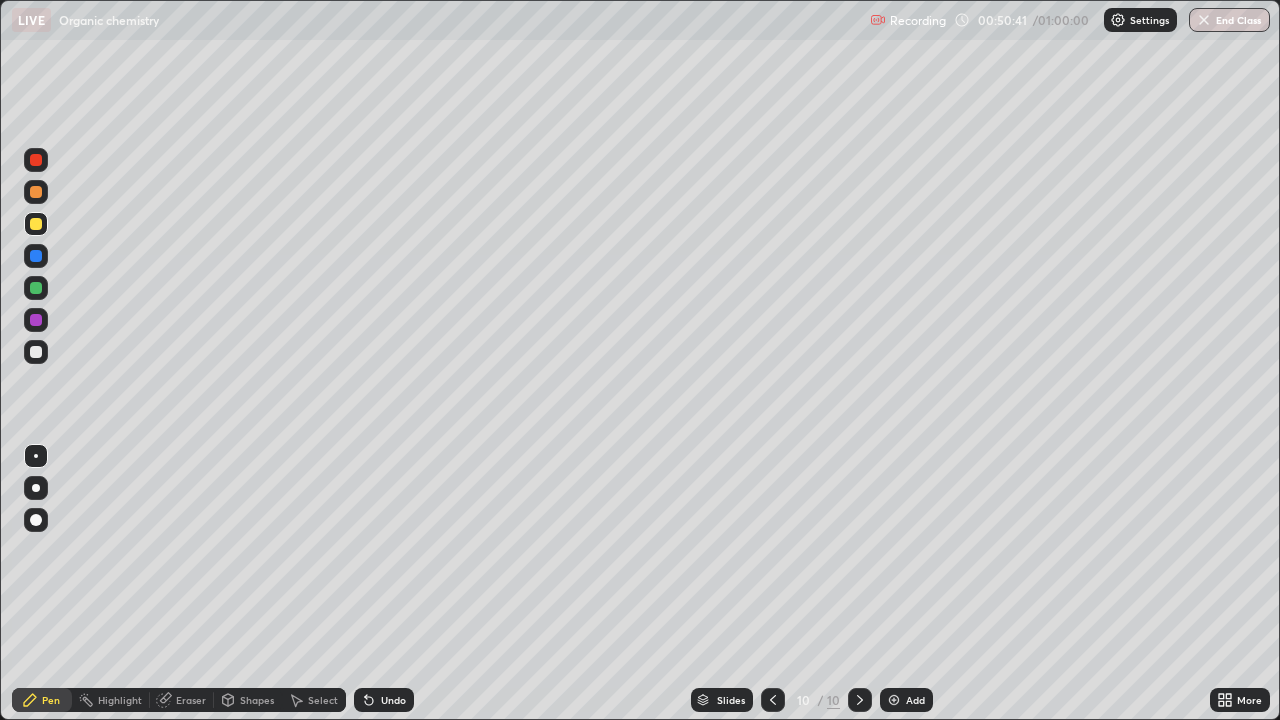 click on "End Class" at bounding box center [1229, 20] 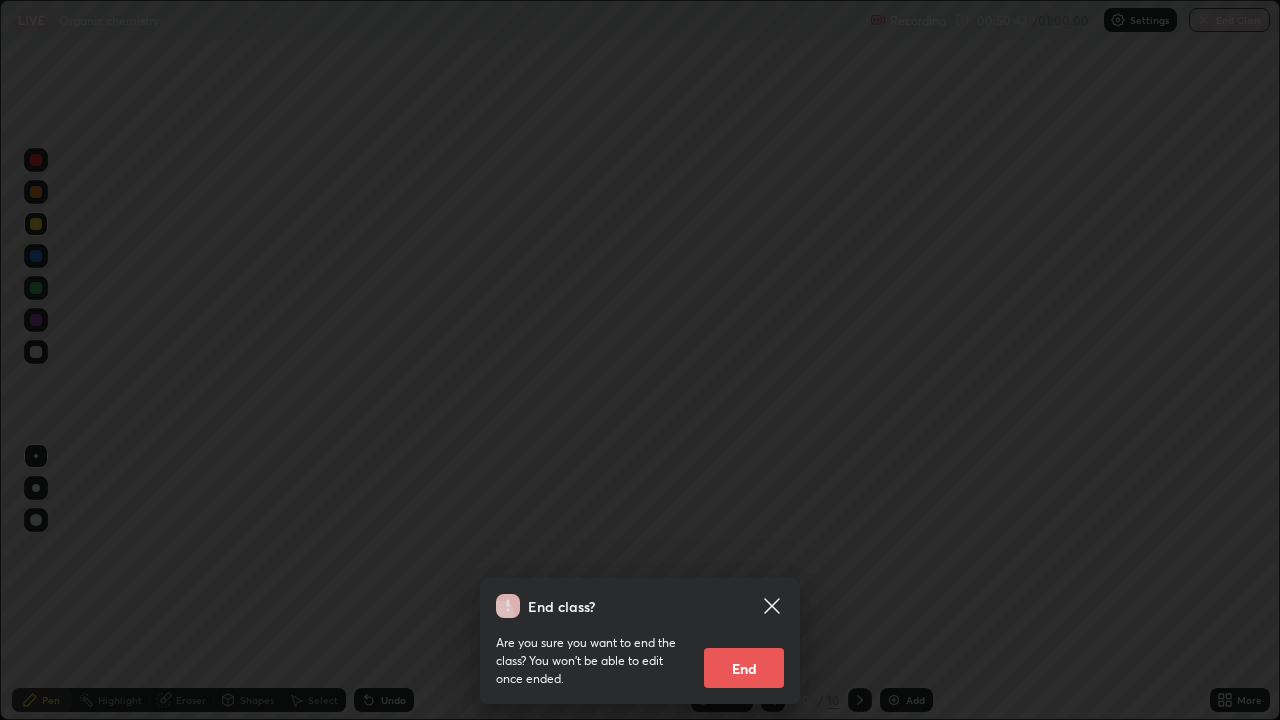 click on "End" at bounding box center (744, 668) 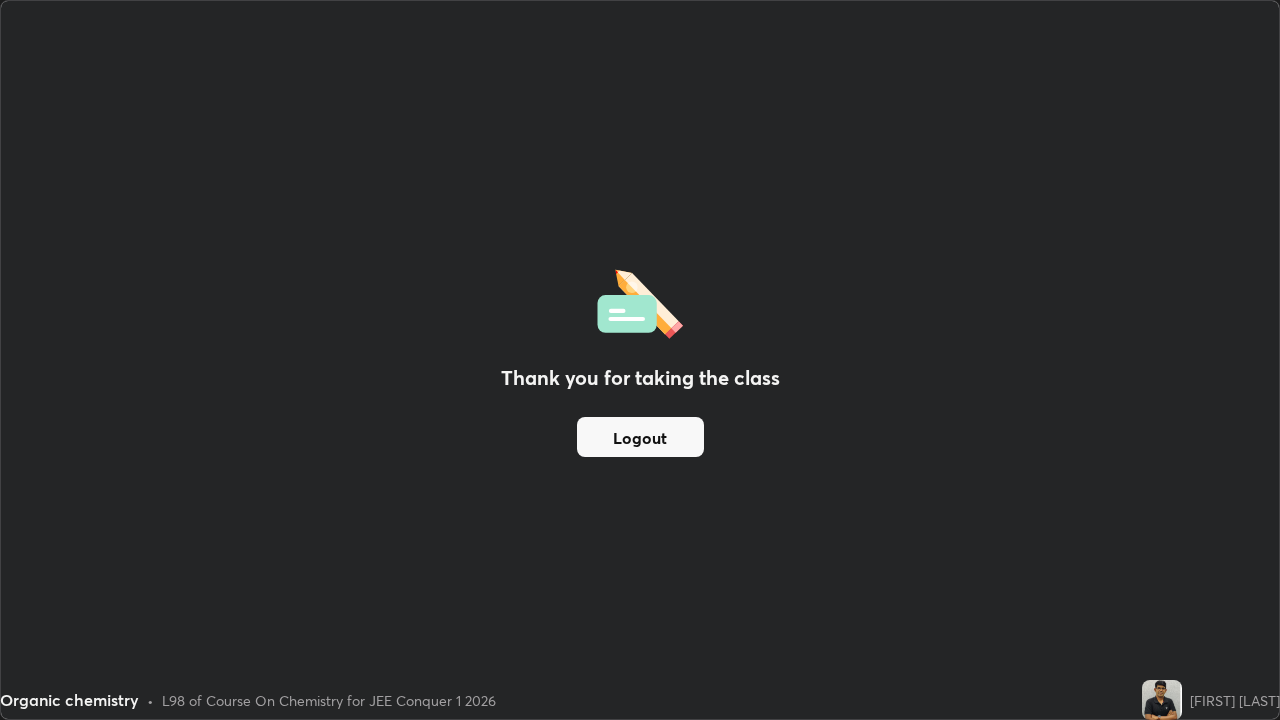 click on "Thank you for taking the class Logout" at bounding box center [640, 360] 